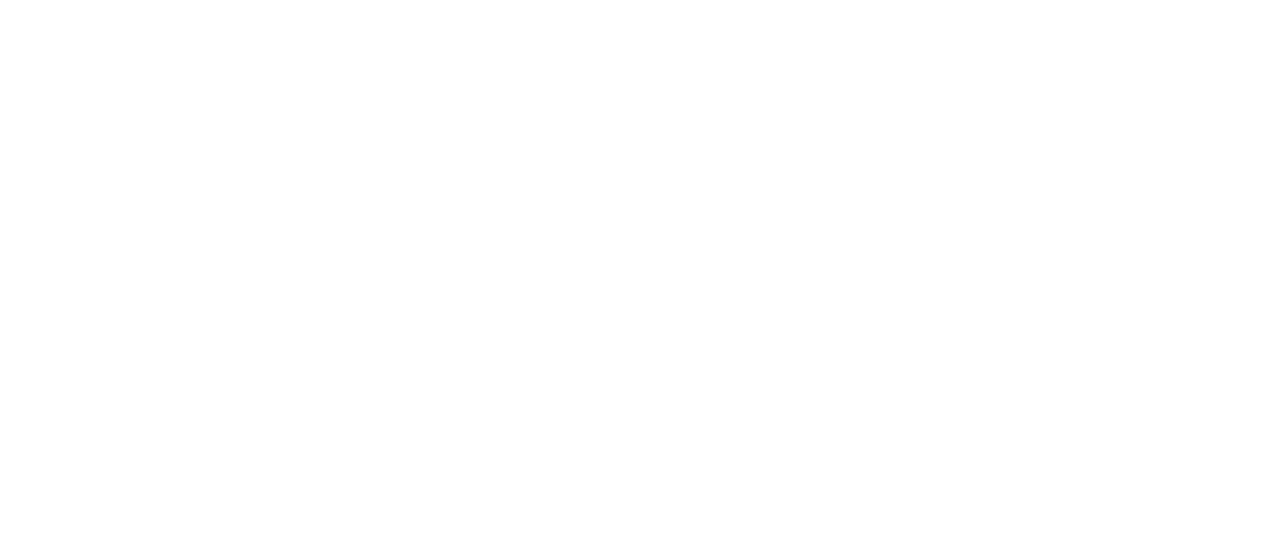 scroll, scrollTop: 0, scrollLeft: 0, axis: both 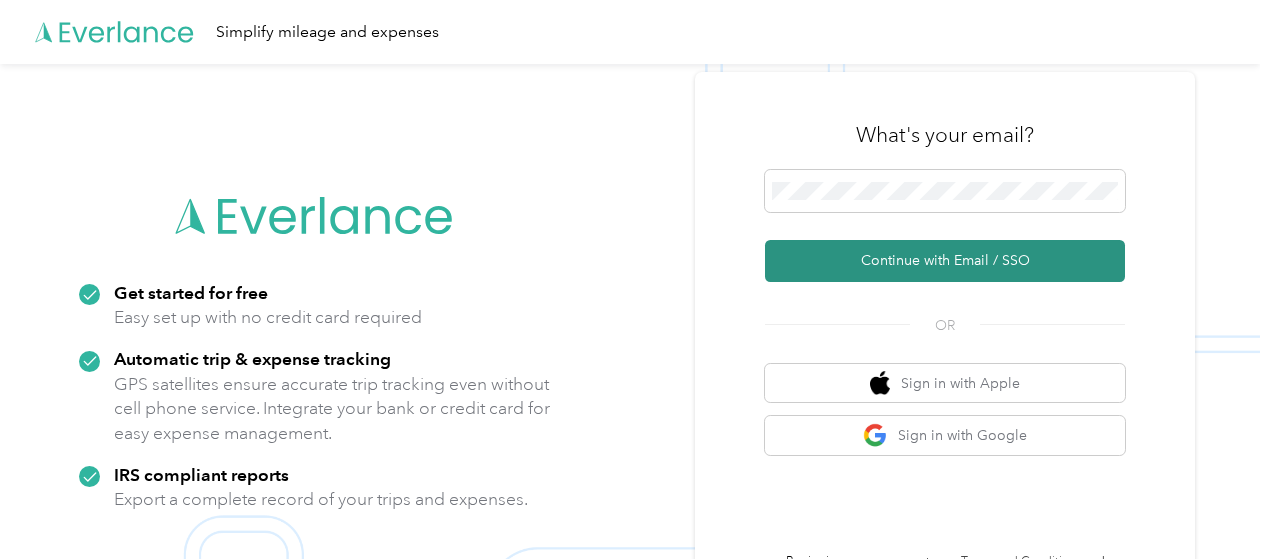 click on "Continue with Email / SSO" at bounding box center [945, 261] 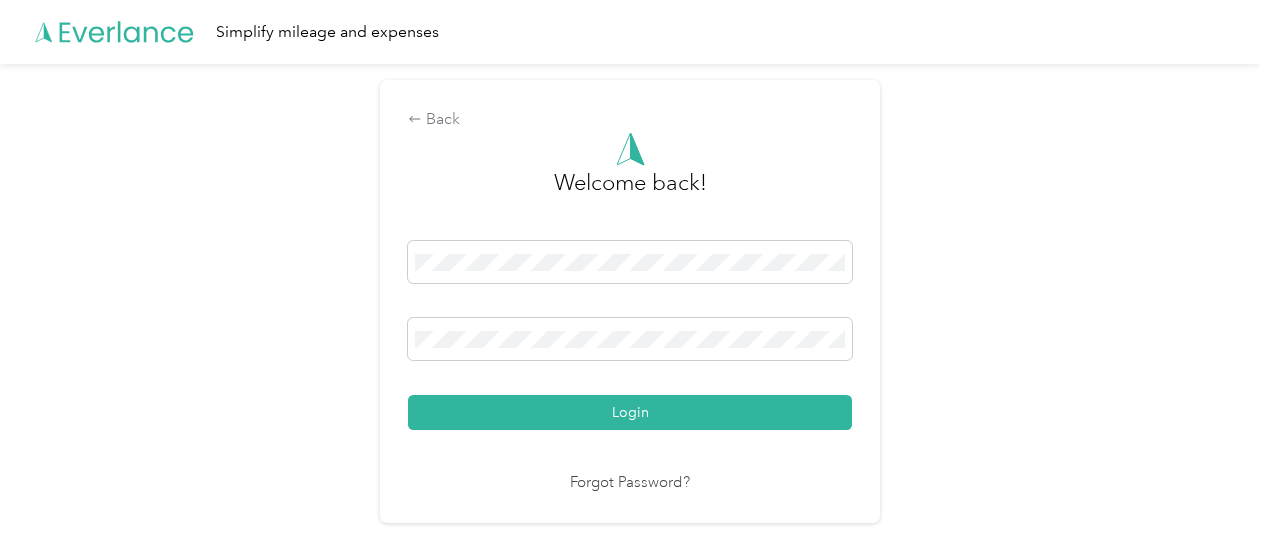 click on "Login" at bounding box center [630, 412] 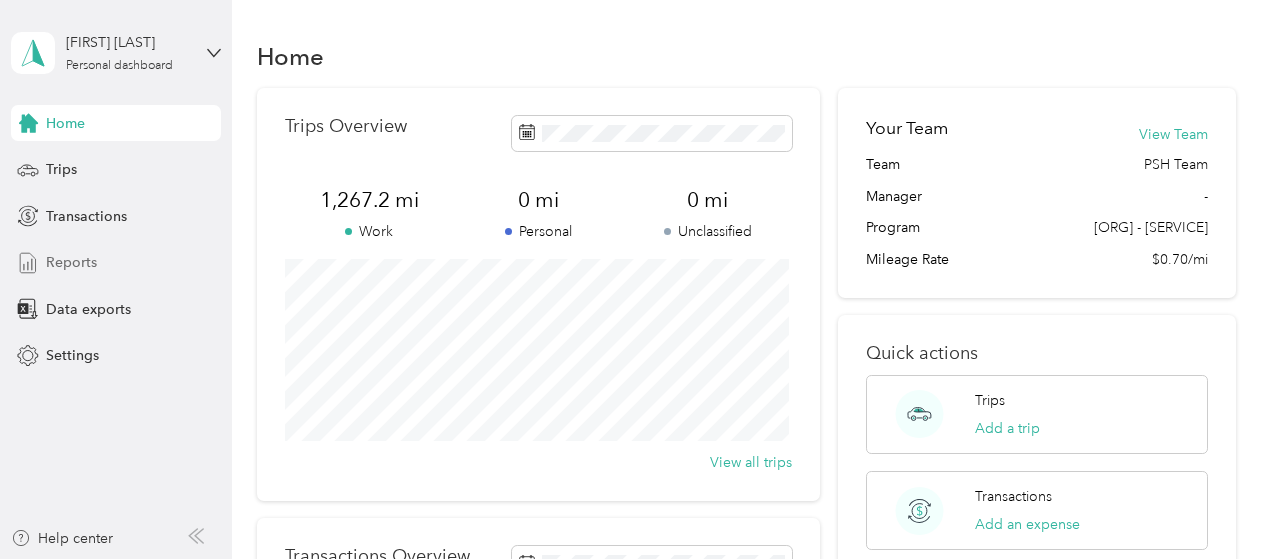 click on "Reports" at bounding box center (71, 262) 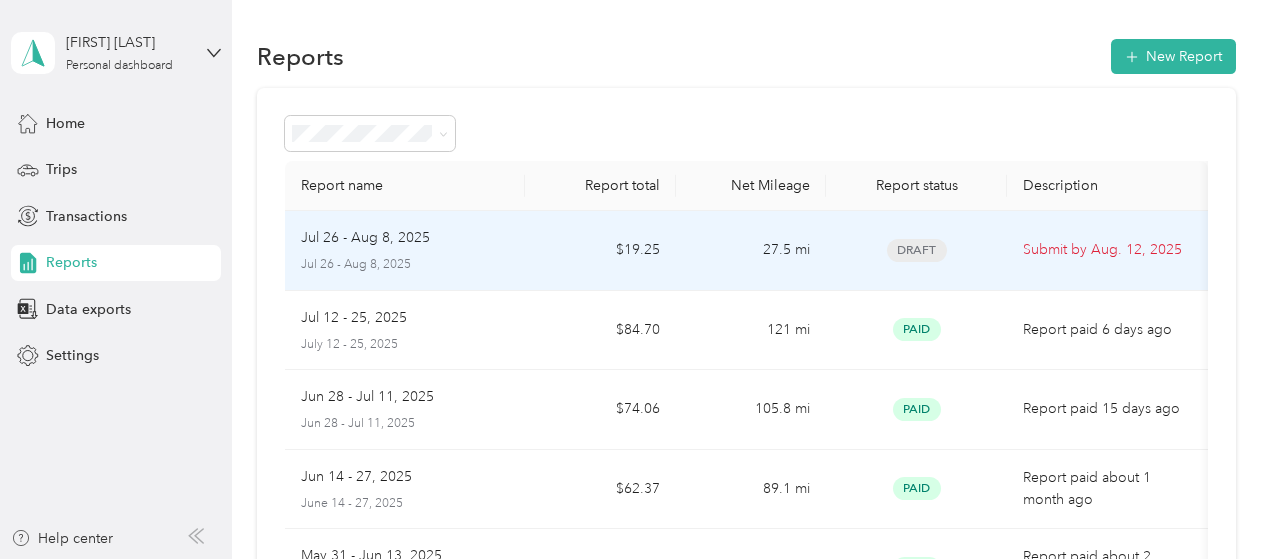 click on "Jul 26 - Aug 8, 2025" at bounding box center [405, 238] 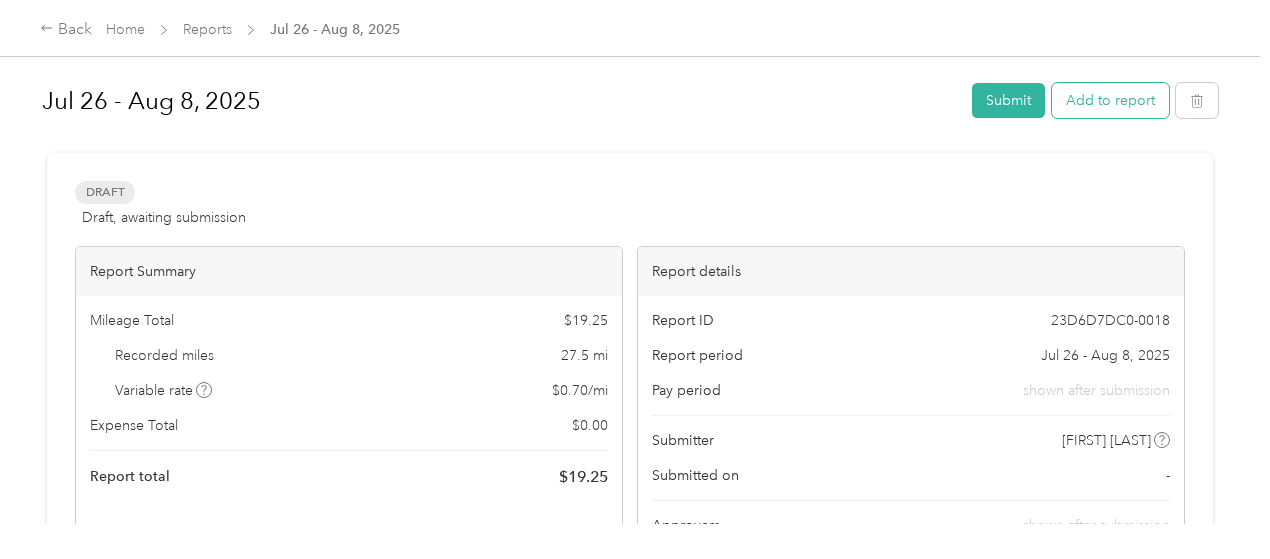 click on "Add to report" at bounding box center (1110, 100) 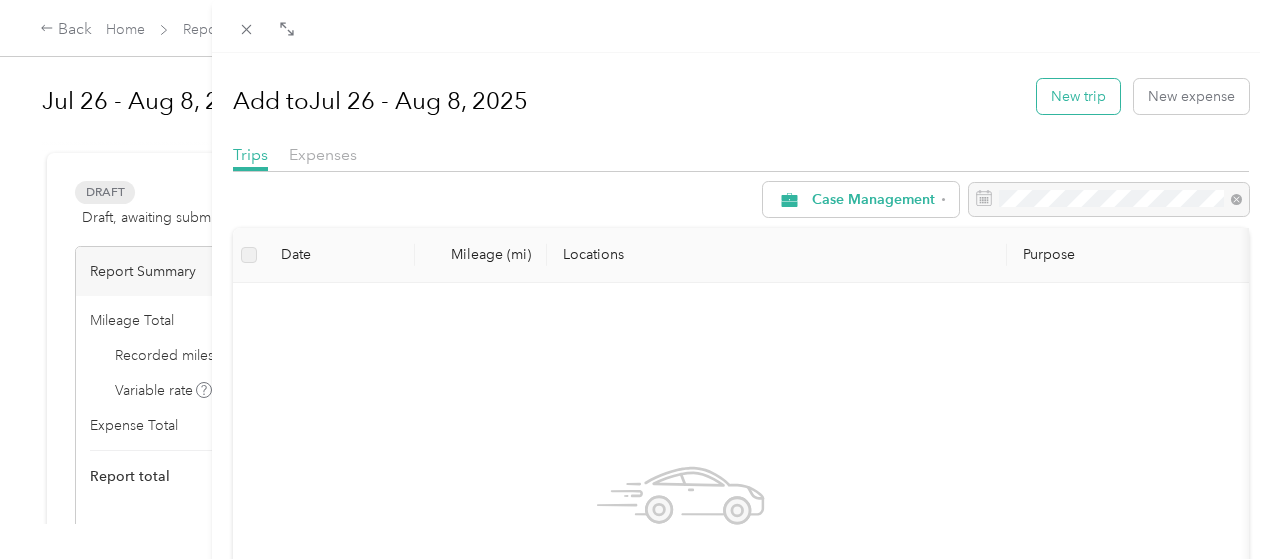 click on "New trip" at bounding box center (1078, 96) 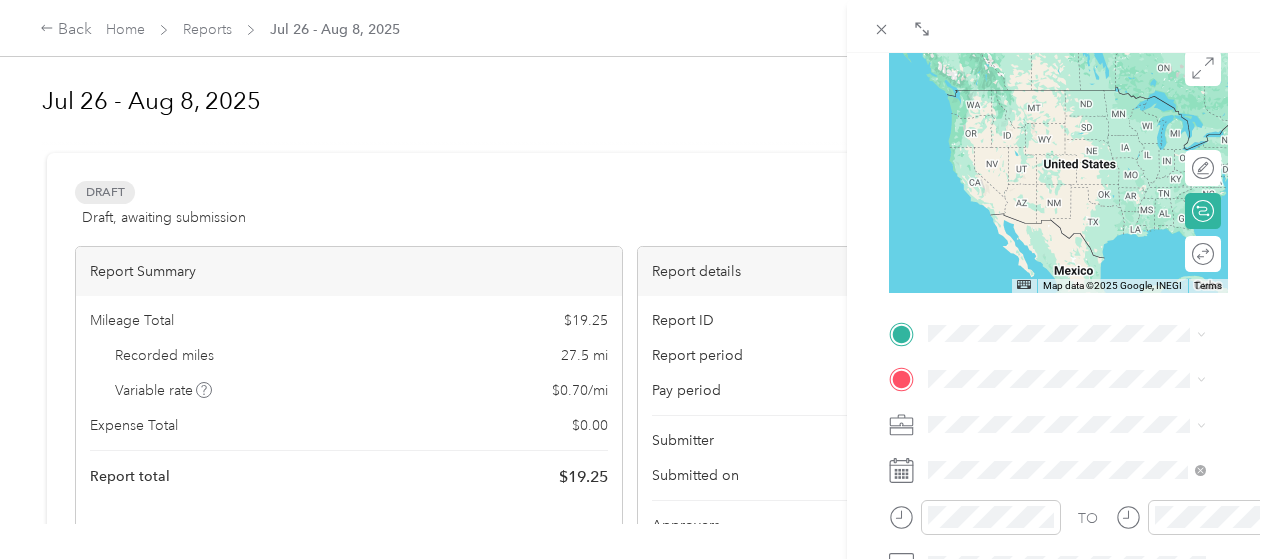 scroll, scrollTop: 200, scrollLeft: 0, axis: vertical 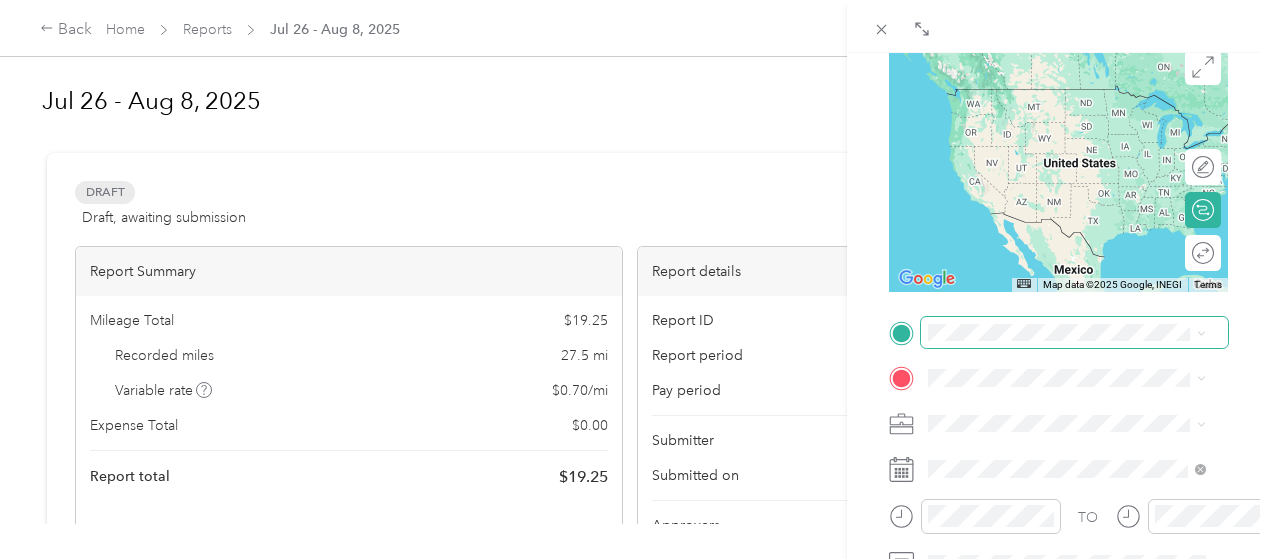 click at bounding box center (1074, 333) 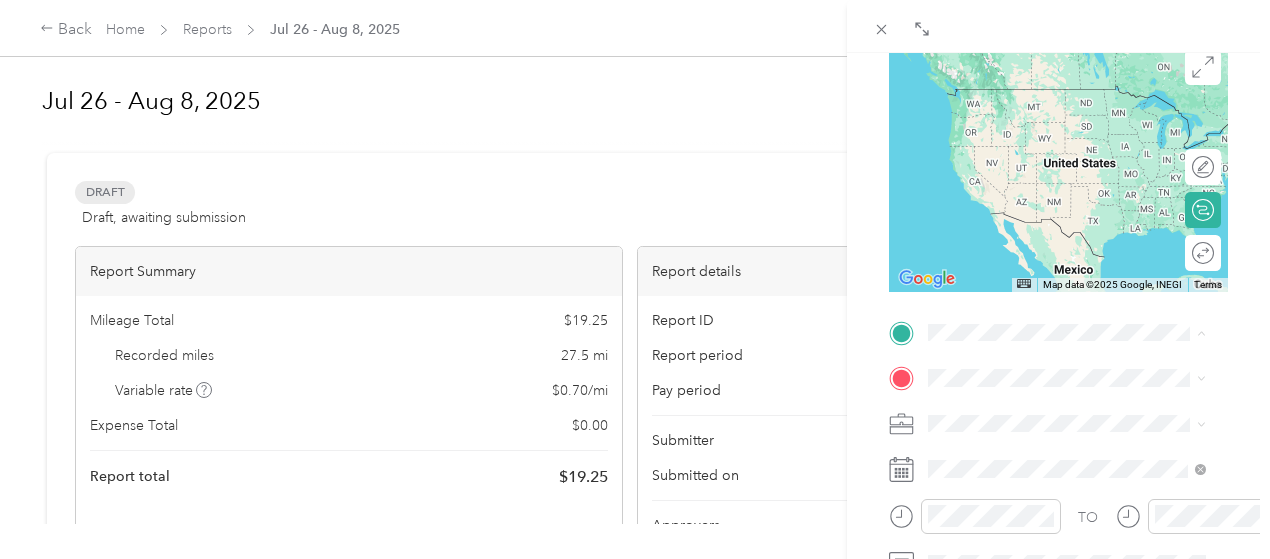click on "Main Street Apartments" at bounding box center [1112, 334] 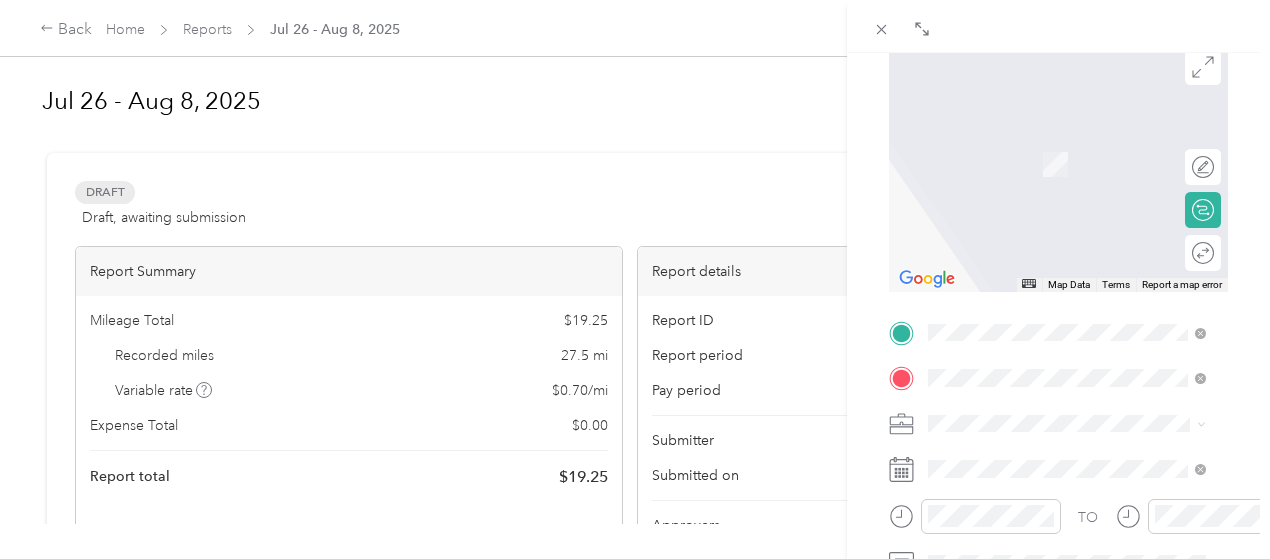 click on "TEAM [NAME] House [NUMBER] [STREET], [POSTAL_CODE], [CITY], [STATE], [COUNTRY]" at bounding box center [1082, 178] 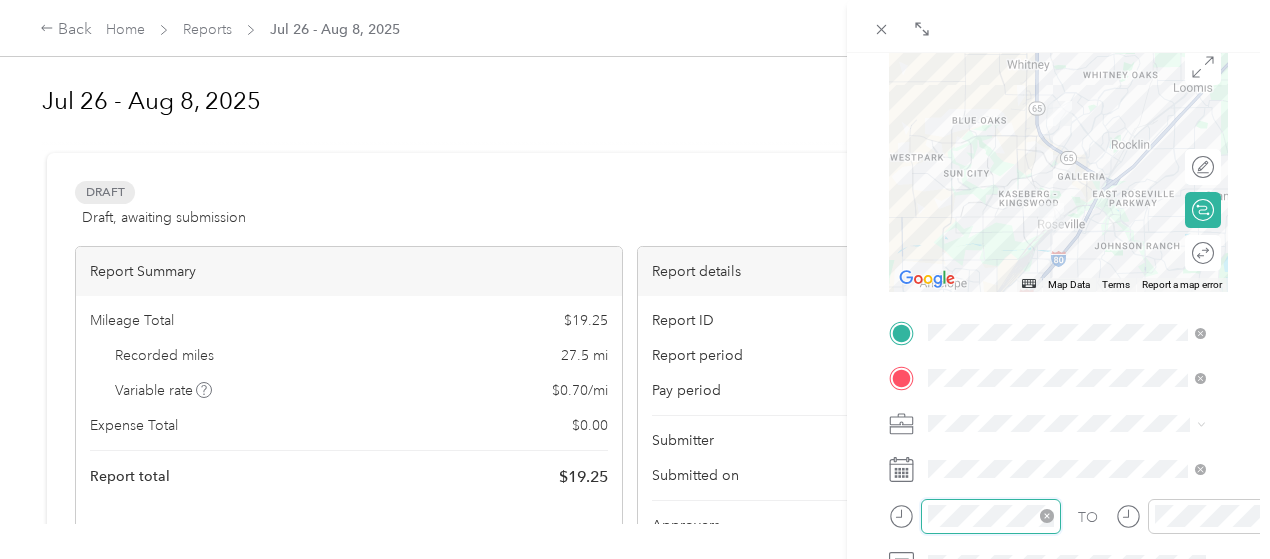 scroll, scrollTop: 109, scrollLeft: 0, axis: vertical 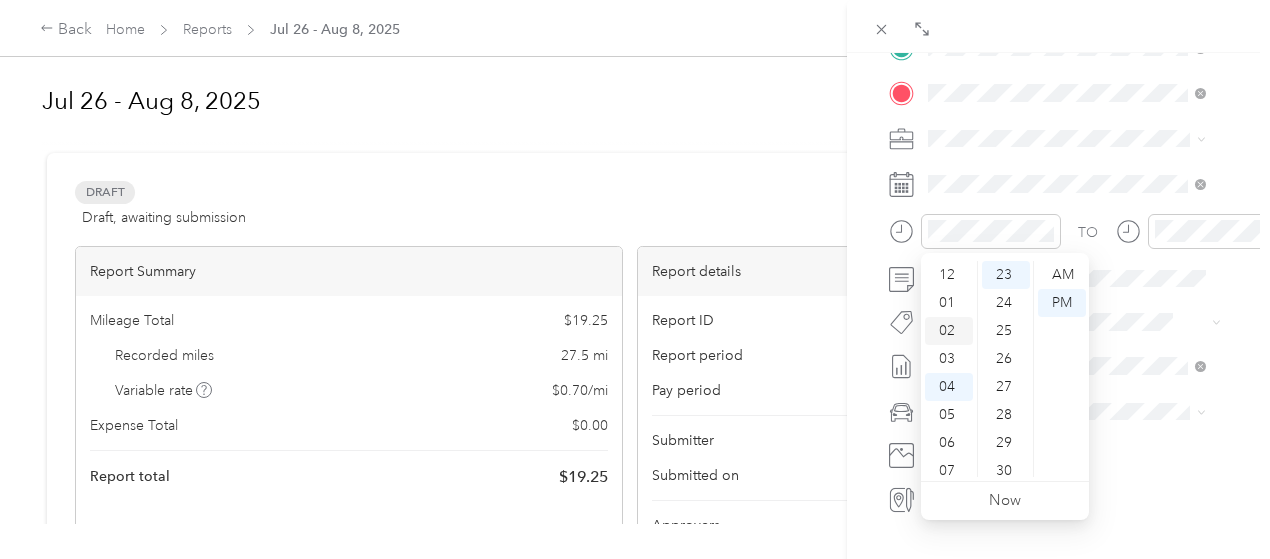 click on "02" at bounding box center (949, 331) 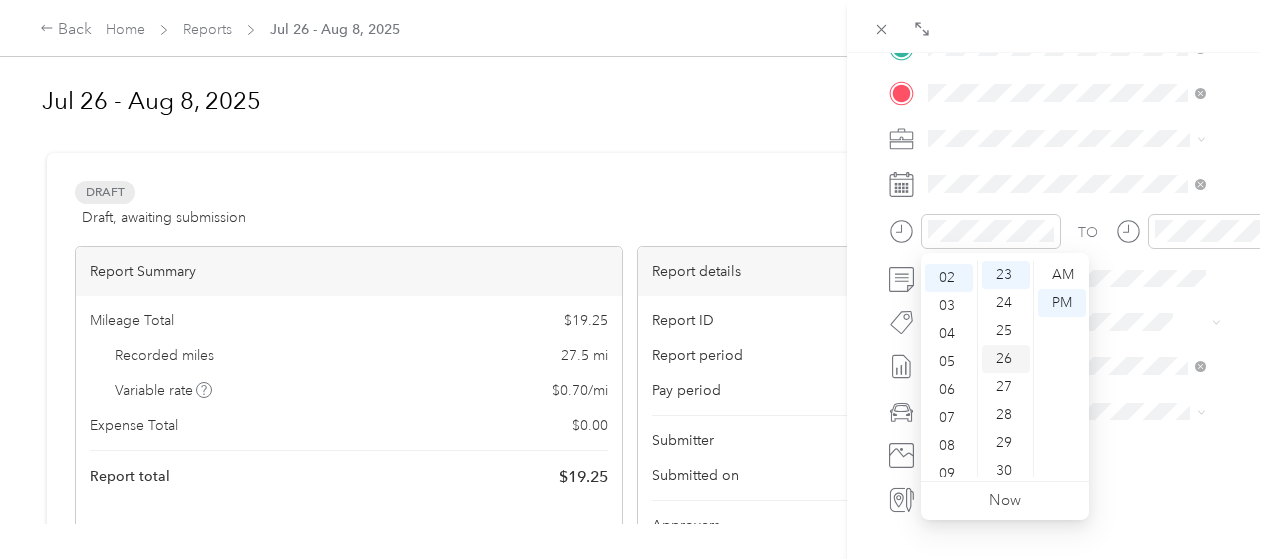 scroll, scrollTop: 56, scrollLeft: 0, axis: vertical 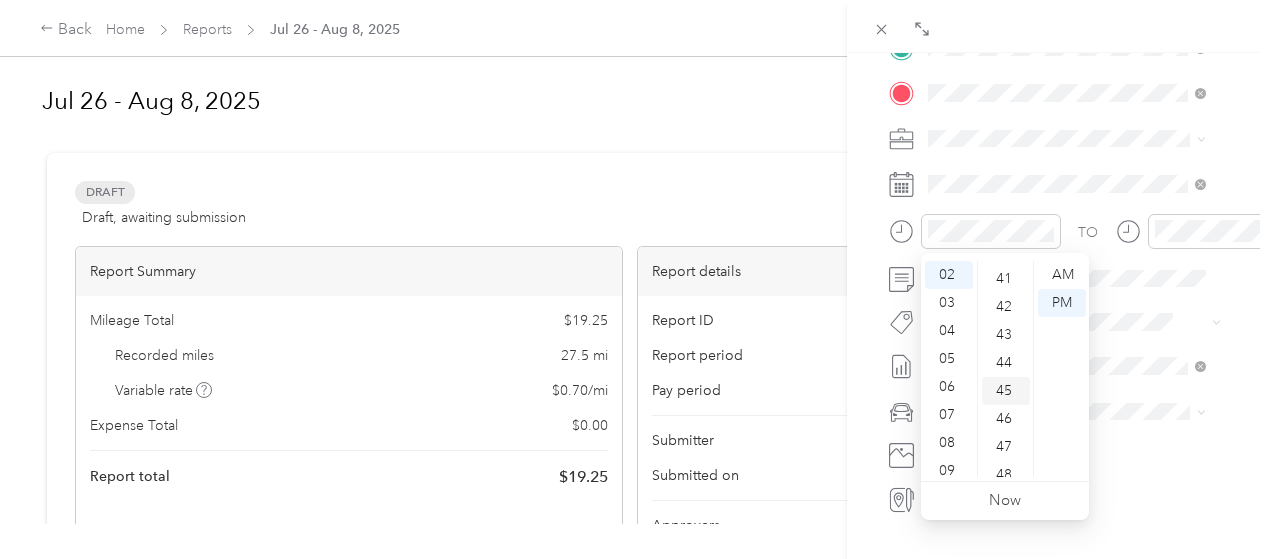 click on "45" at bounding box center (1006, 391) 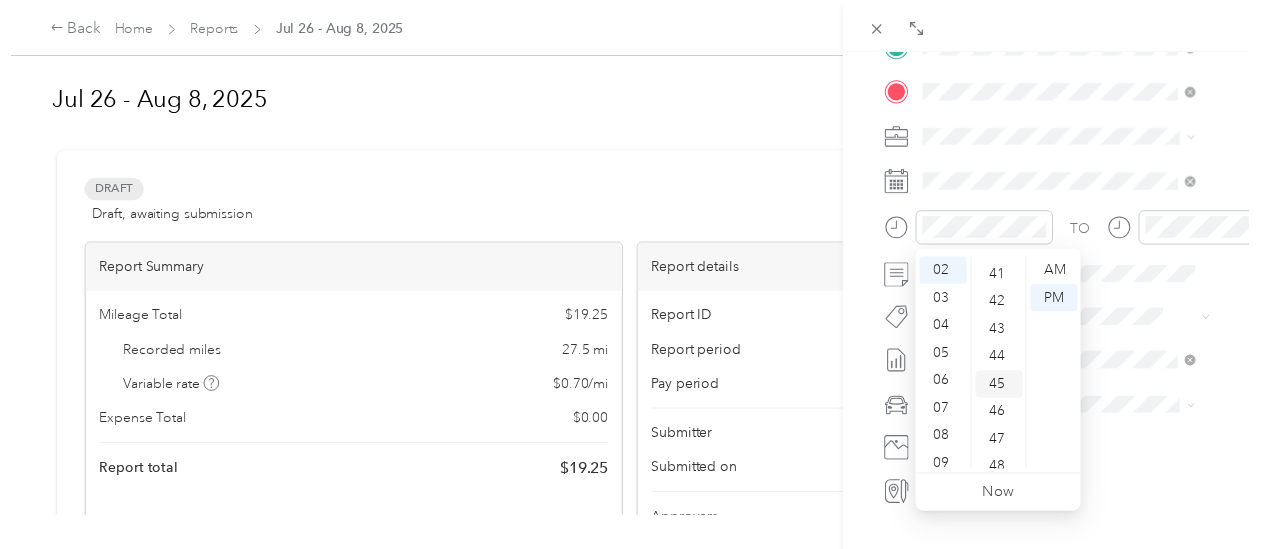 scroll, scrollTop: 1260, scrollLeft: 0, axis: vertical 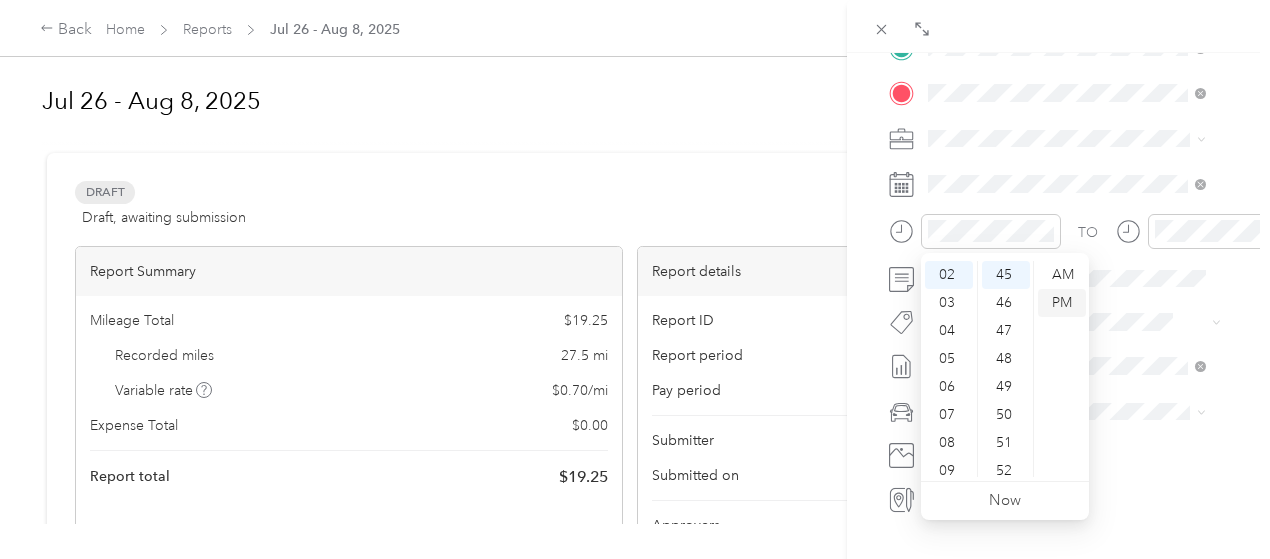 click on "PM" at bounding box center [1062, 303] 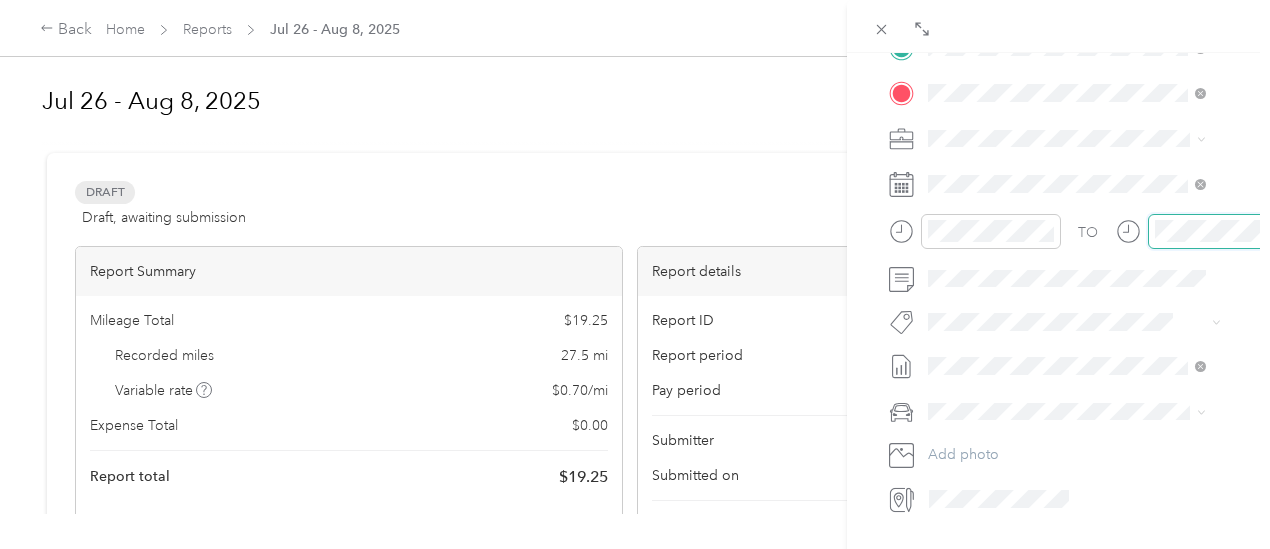 scroll, scrollTop: 107, scrollLeft: 0, axis: vertical 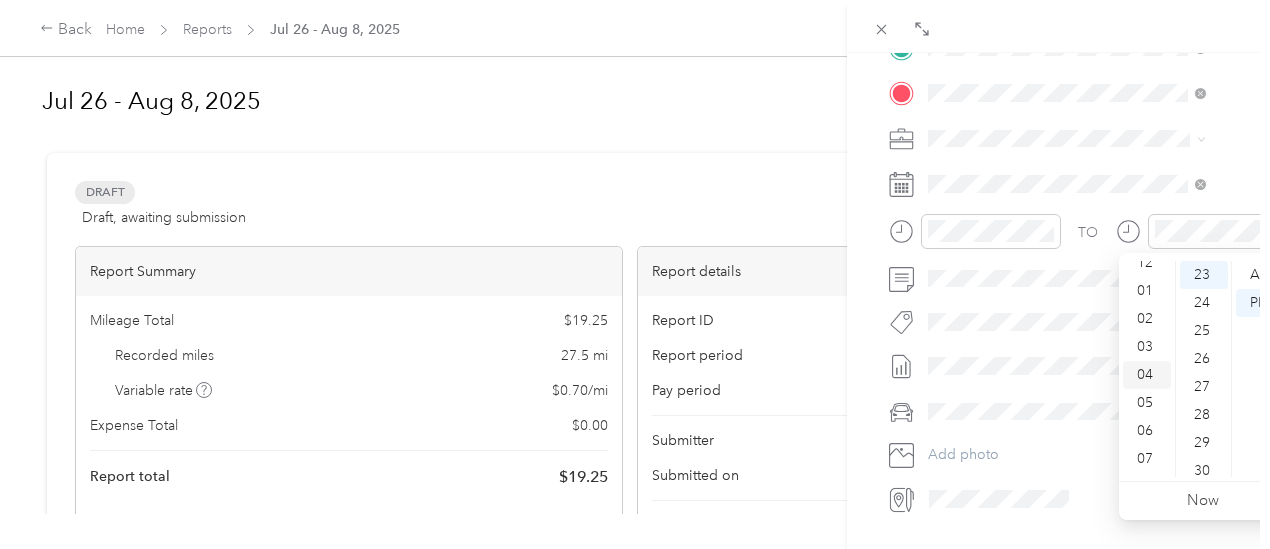 click on "03" at bounding box center (1147, 347) 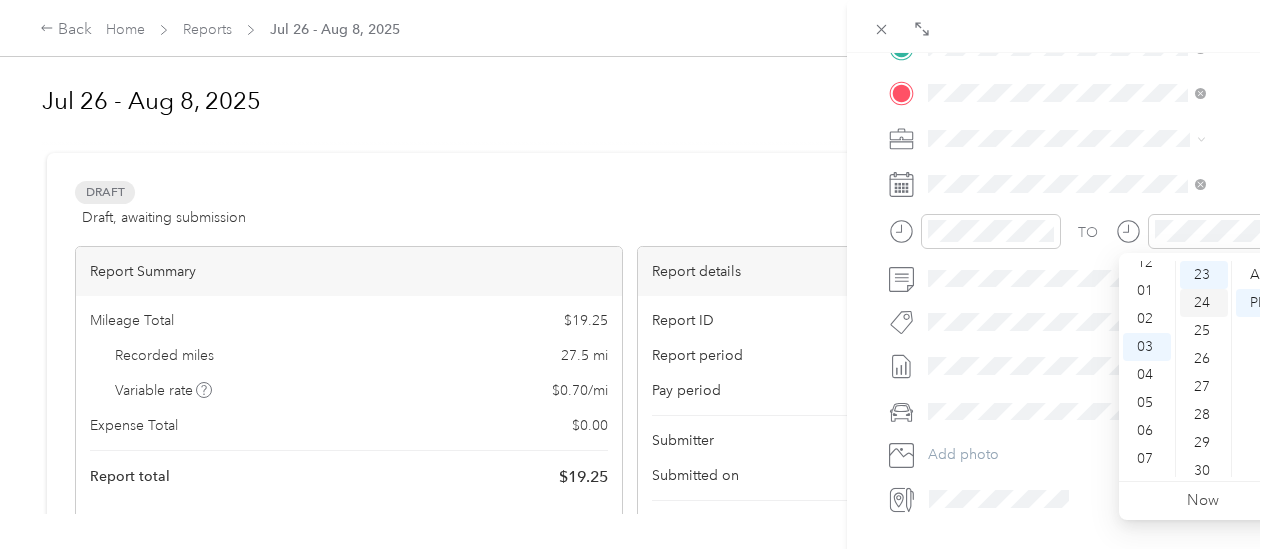 scroll, scrollTop: 84, scrollLeft: 0, axis: vertical 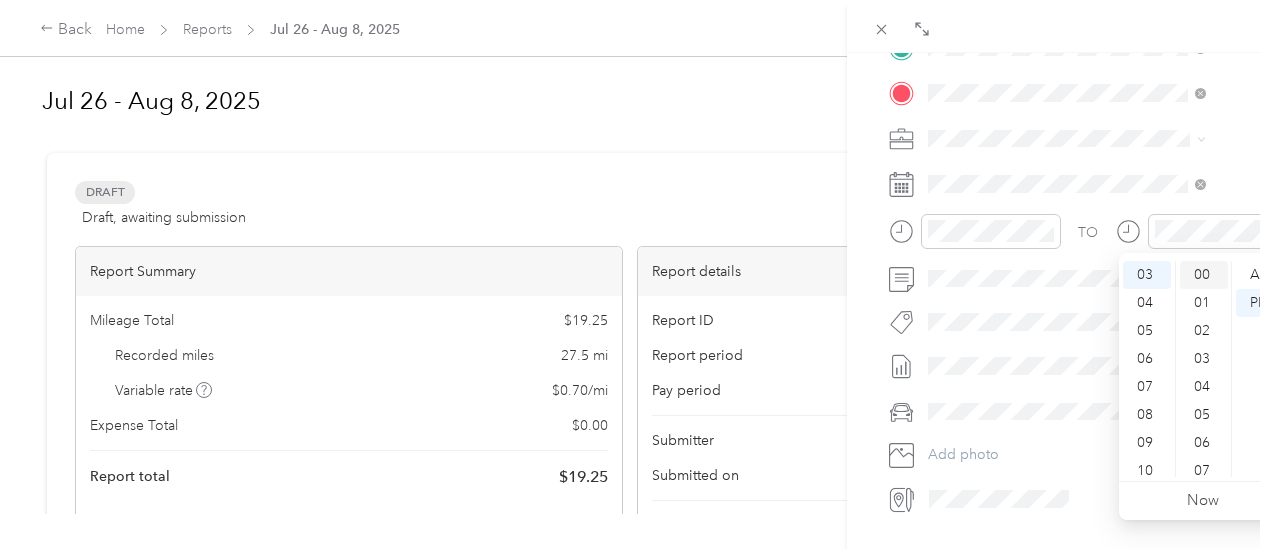 click on "00" at bounding box center [1204, 275] 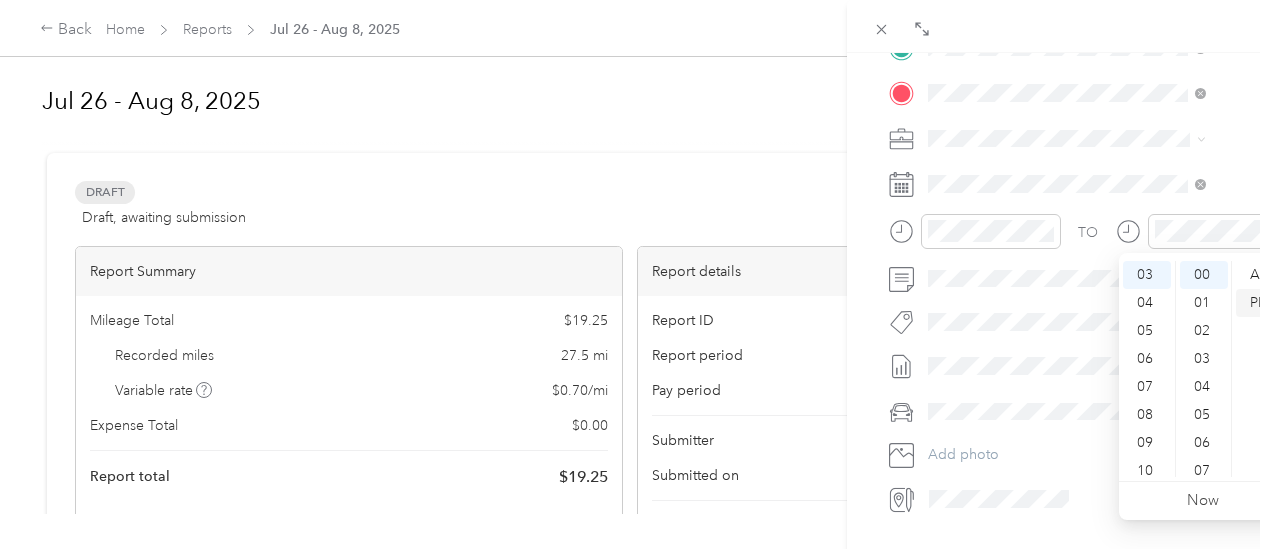 click on "PM" at bounding box center (1260, 303) 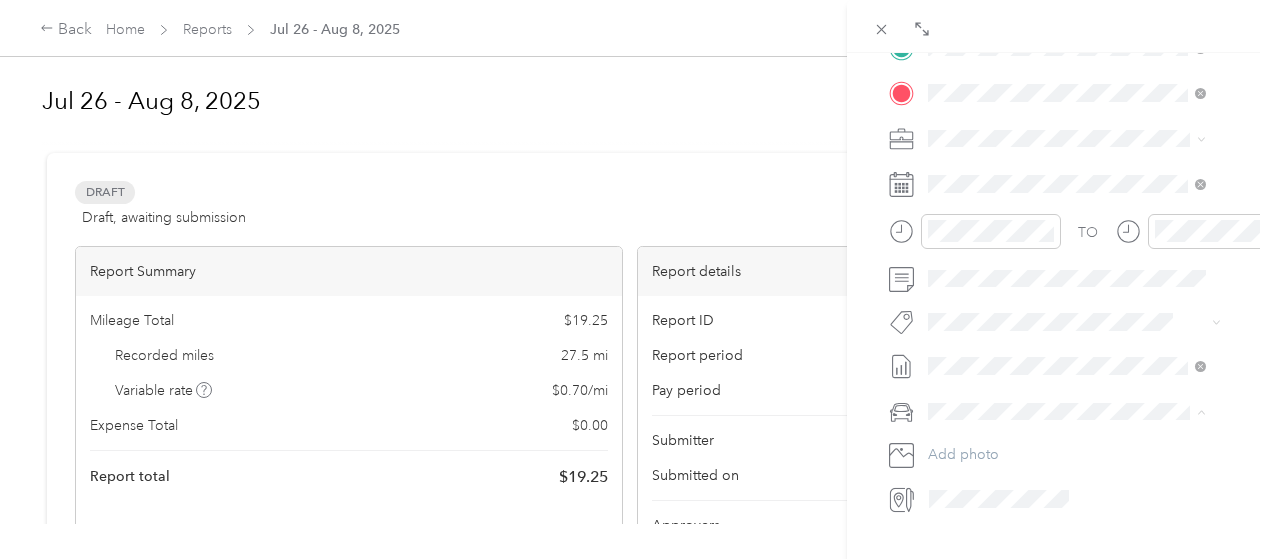 click on "Chrysler pt cruiser" at bounding box center [992, 446] 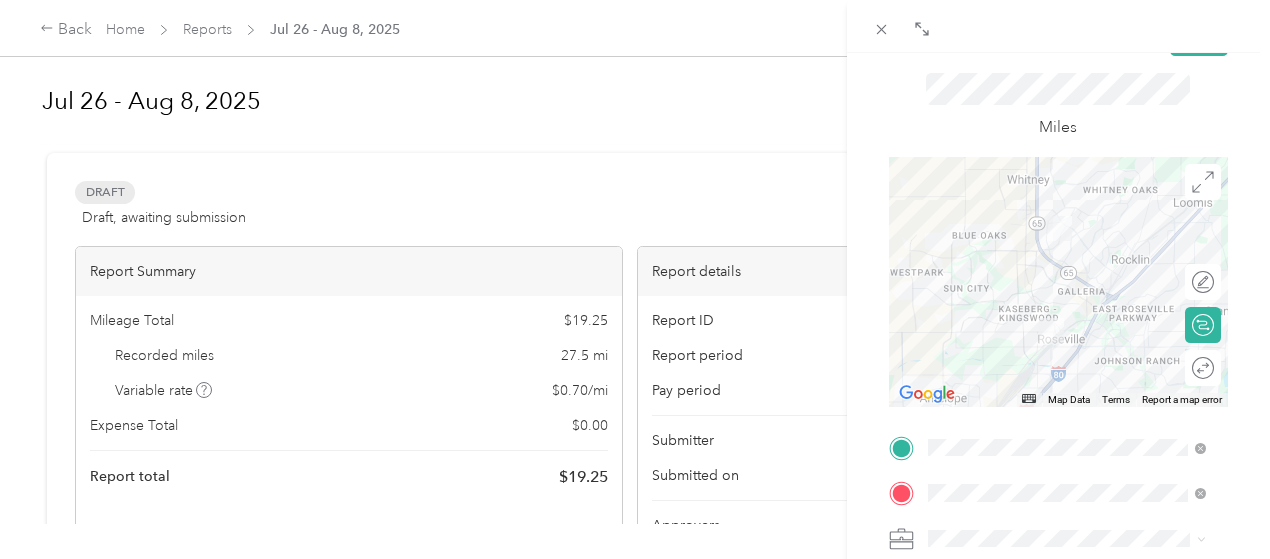 scroll, scrollTop: 0, scrollLeft: 0, axis: both 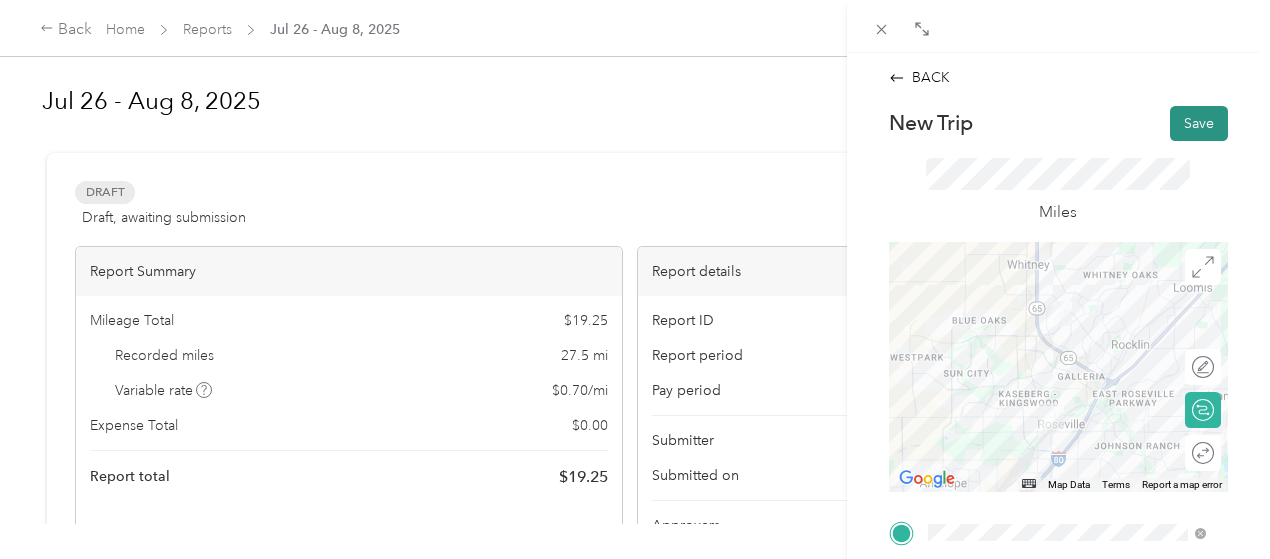 click on "Save" at bounding box center [1199, 123] 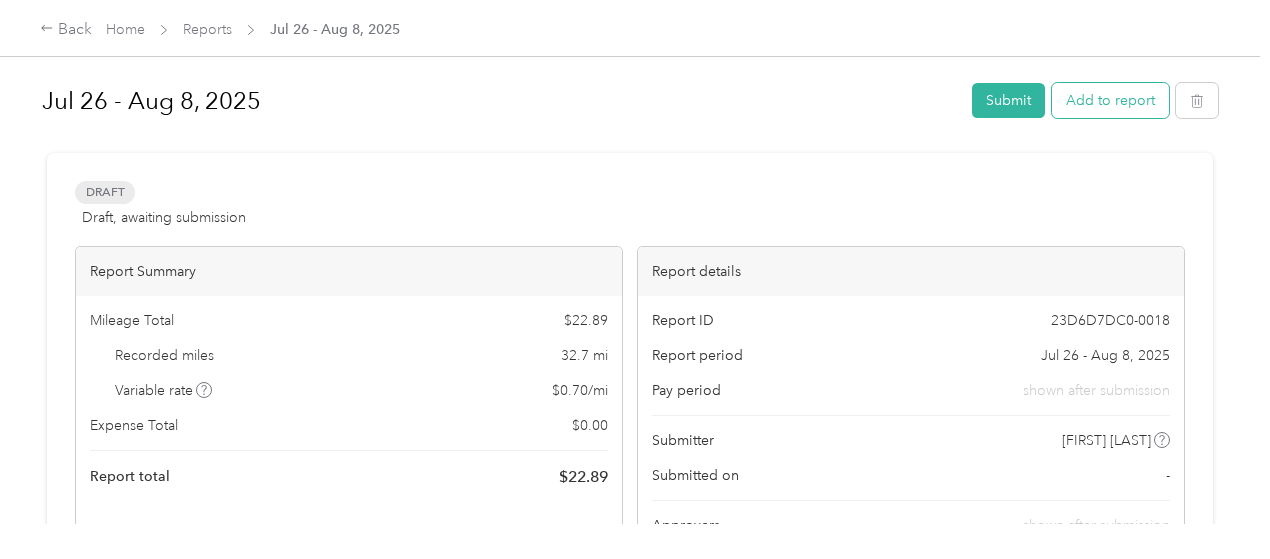click on "Add to report" at bounding box center (1110, 100) 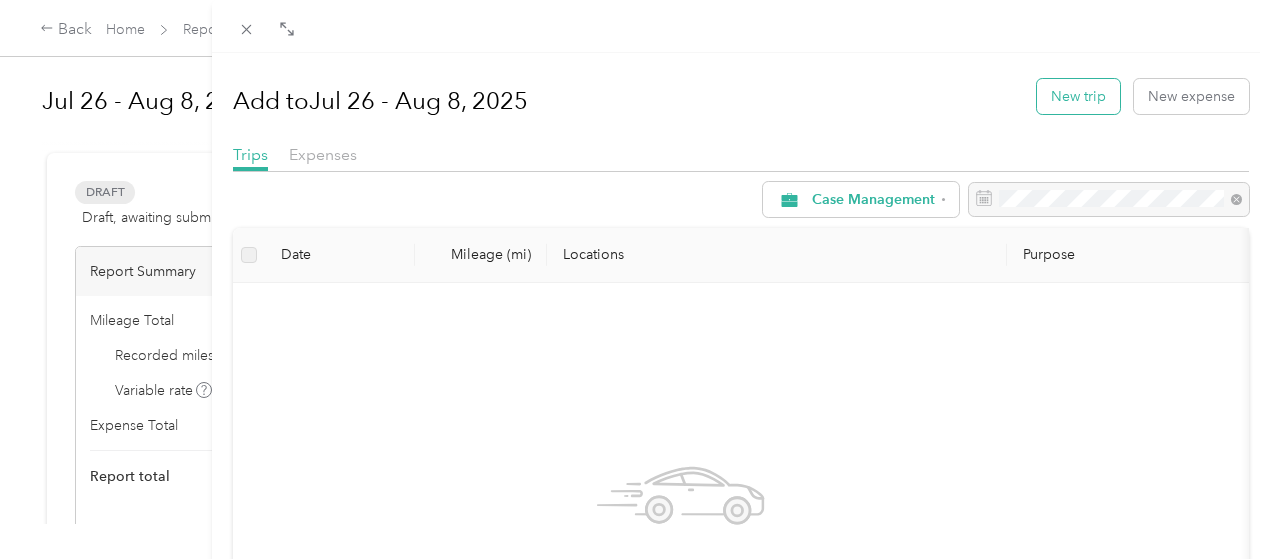click on "New trip" at bounding box center [1078, 96] 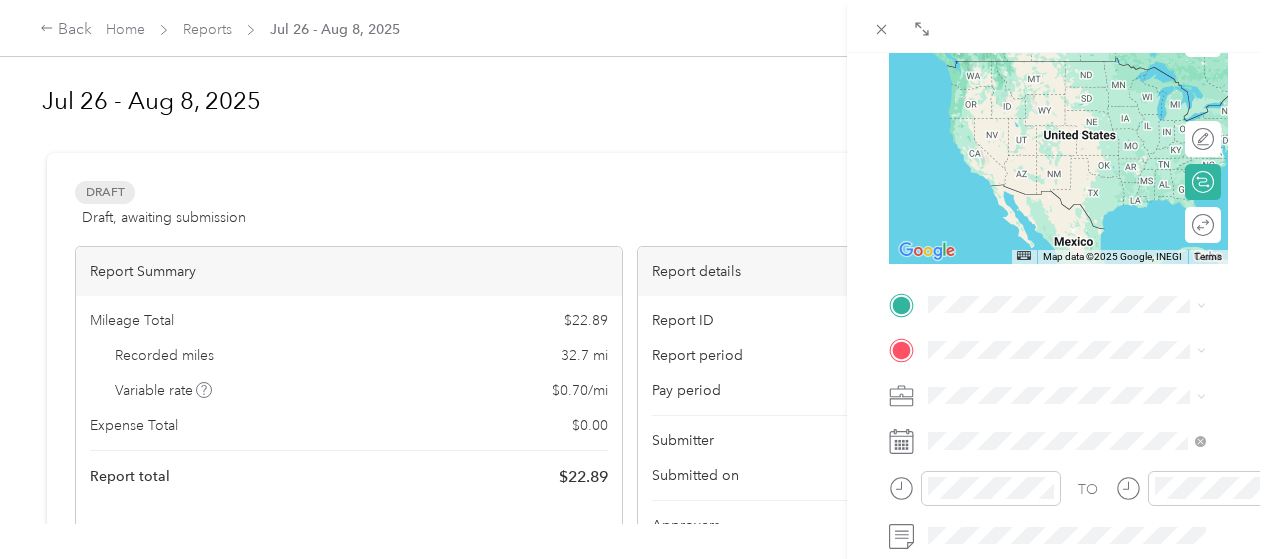 scroll, scrollTop: 300, scrollLeft: 0, axis: vertical 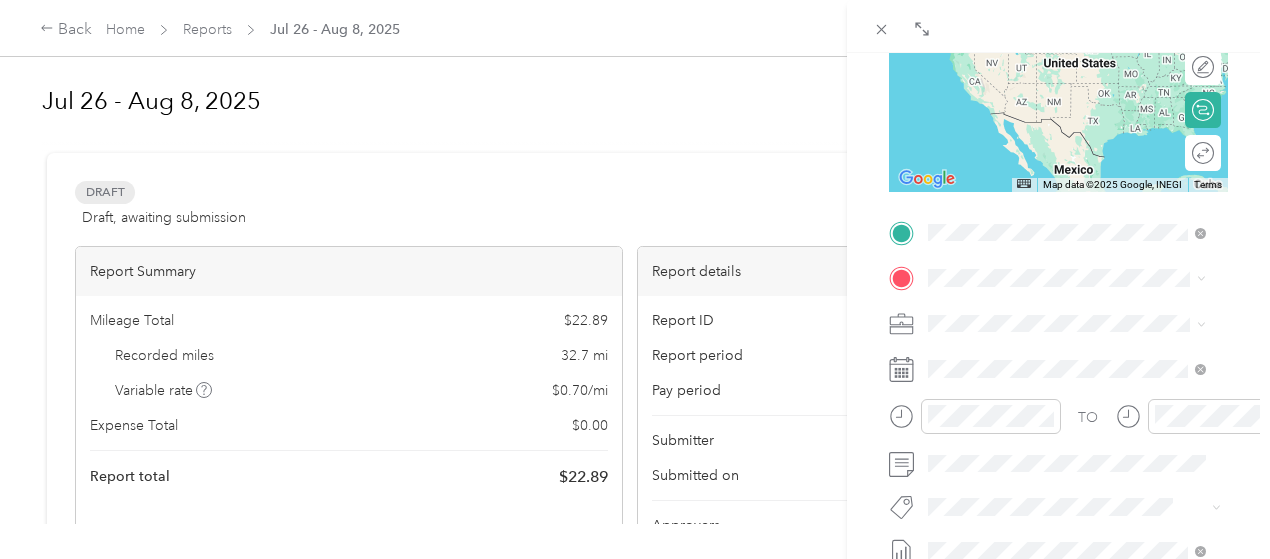 click on "[NUMBER] [STREET], [POSTAL_CODE], [CITY], [STATE], [COUNTRY]" at bounding box center [1072, 362] 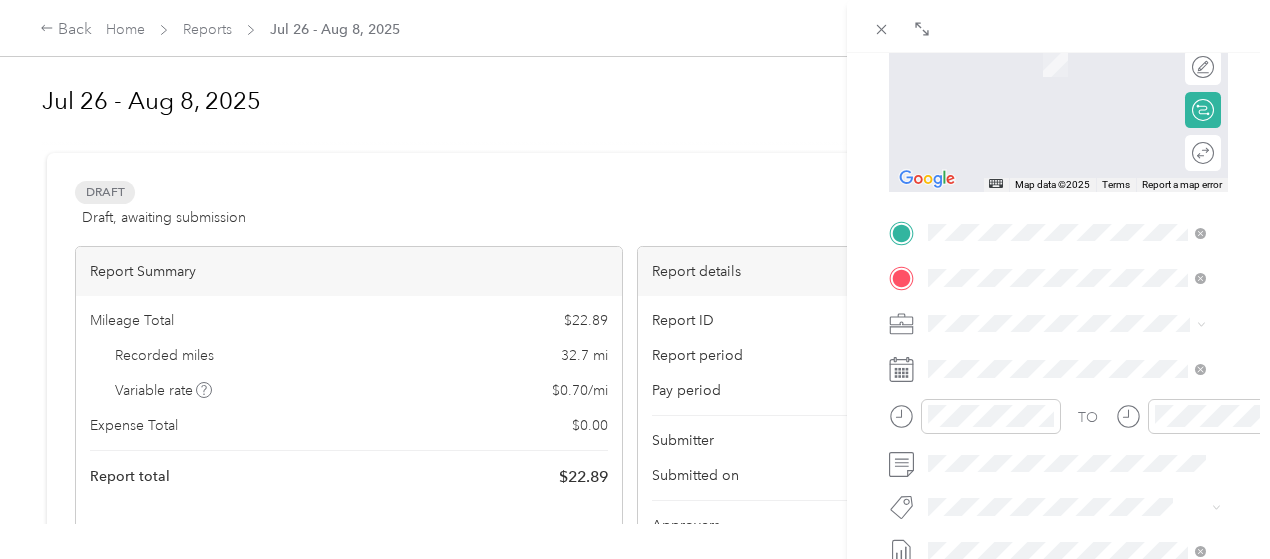 click on "[NUMBER] [STREET], [POSTAL_CODE], [CITY], [STATE], [COUNTRY]" at bounding box center [1072, 519] 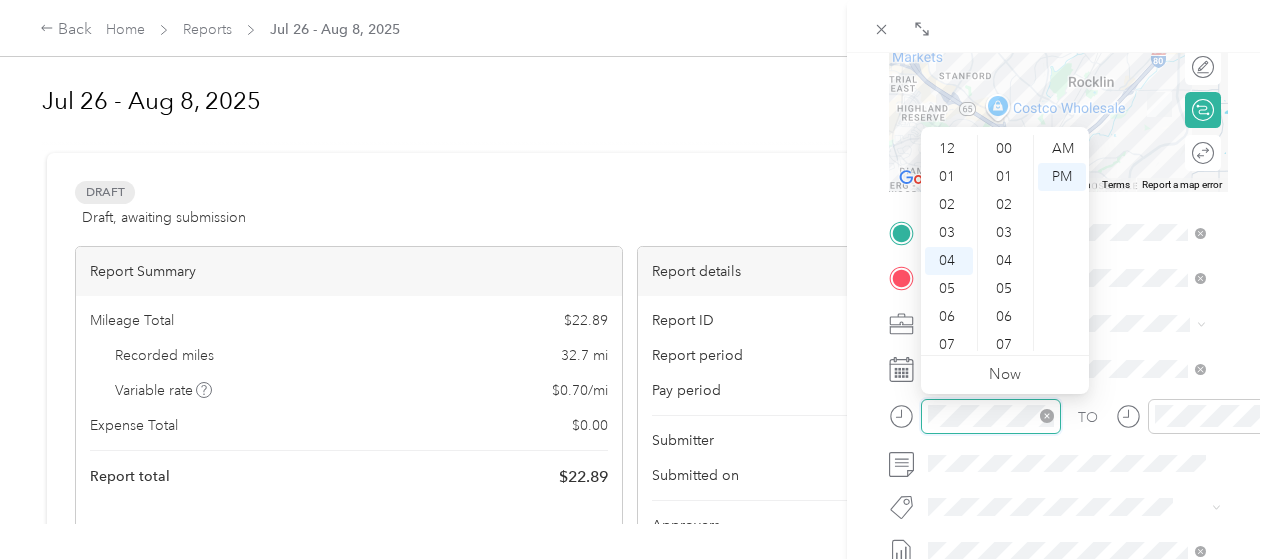 scroll, scrollTop: 112, scrollLeft: 0, axis: vertical 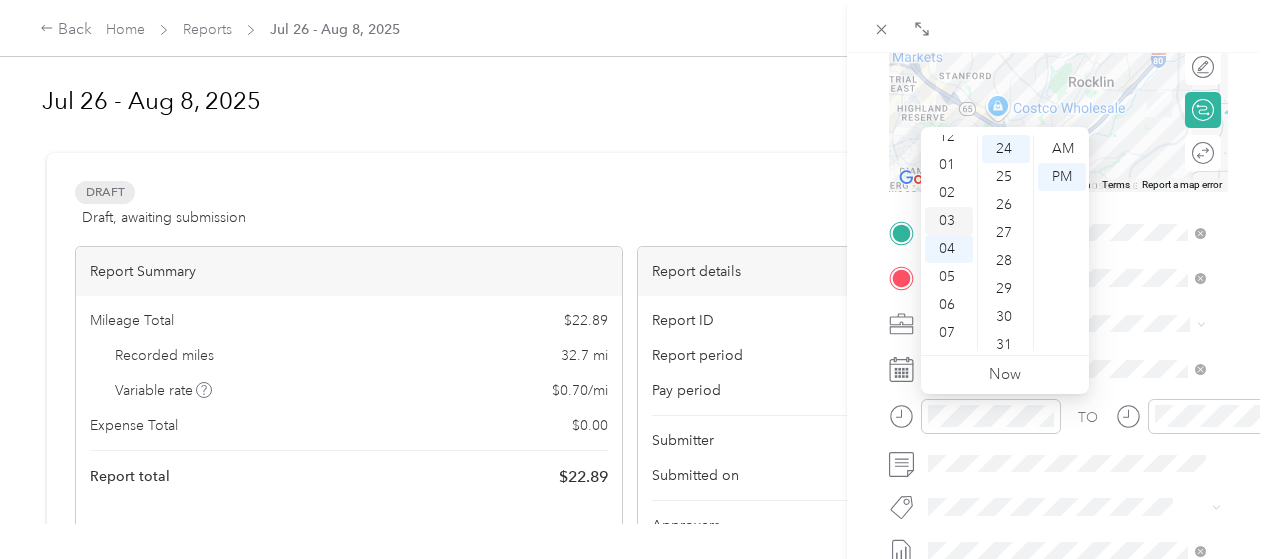 click on "03" at bounding box center [949, 221] 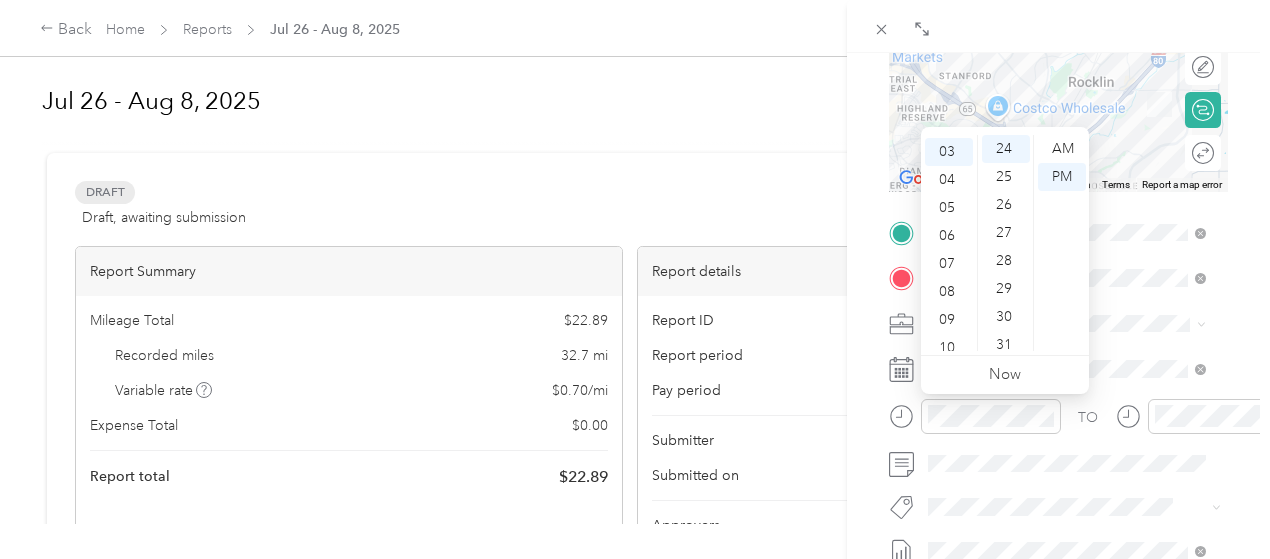 scroll, scrollTop: 84, scrollLeft: 0, axis: vertical 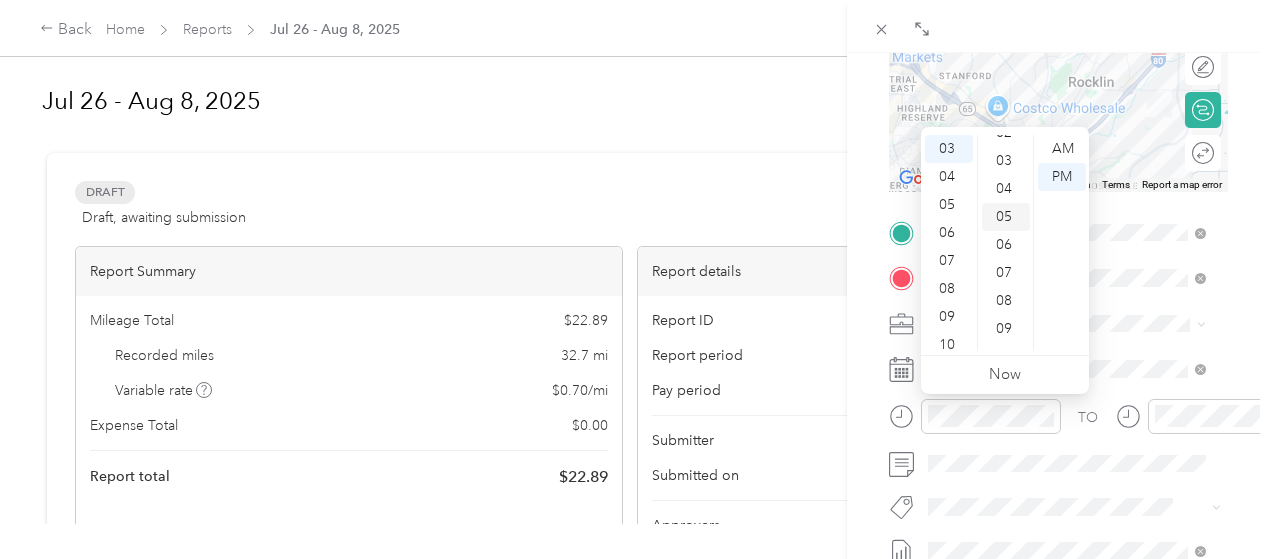 click on "05" at bounding box center (1006, 217) 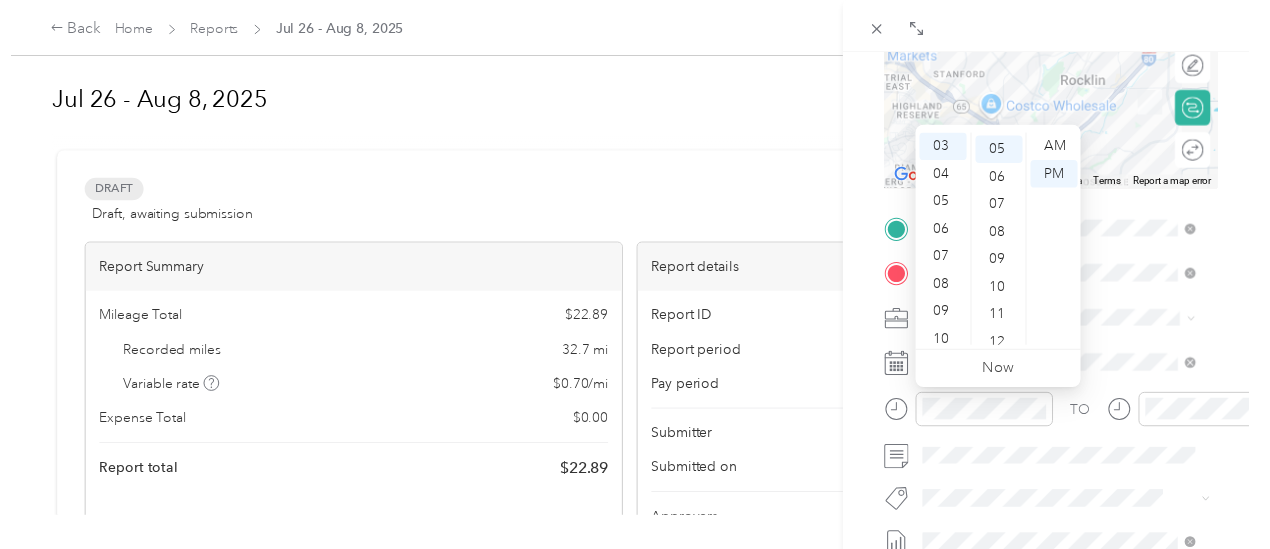 scroll, scrollTop: 140, scrollLeft: 0, axis: vertical 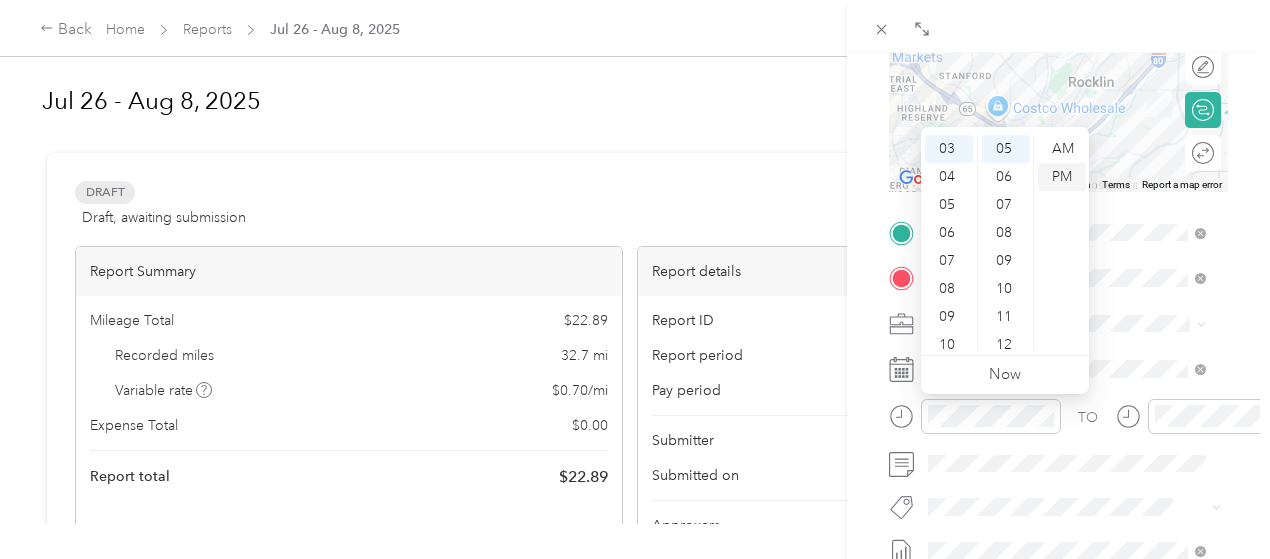 click on "PM" at bounding box center [1062, 177] 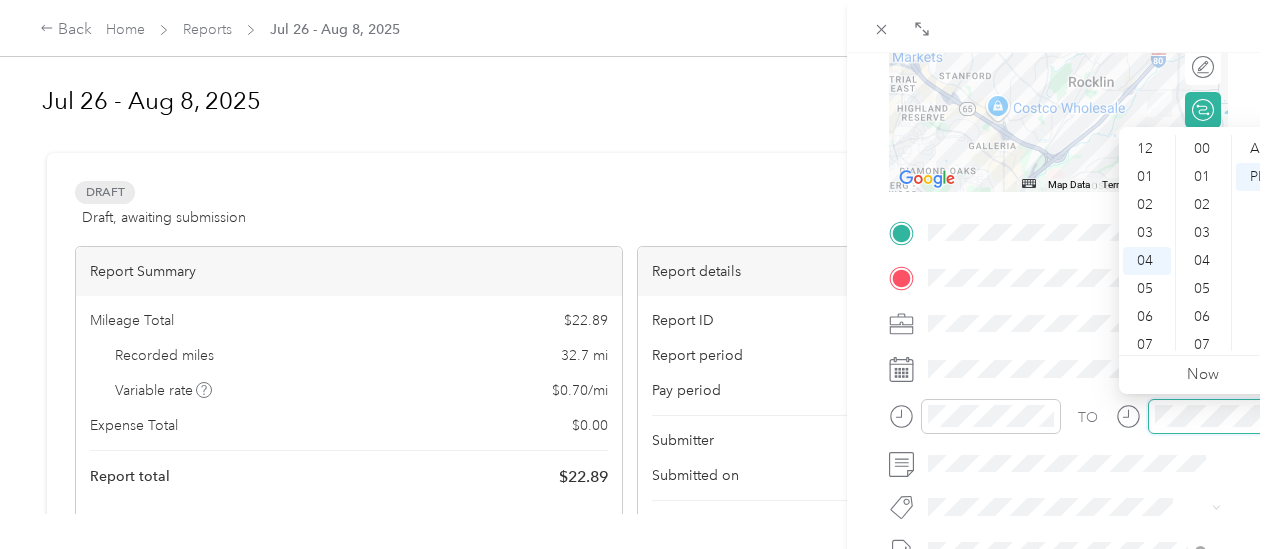 scroll, scrollTop: 672, scrollLeft: 0, axis: vertical 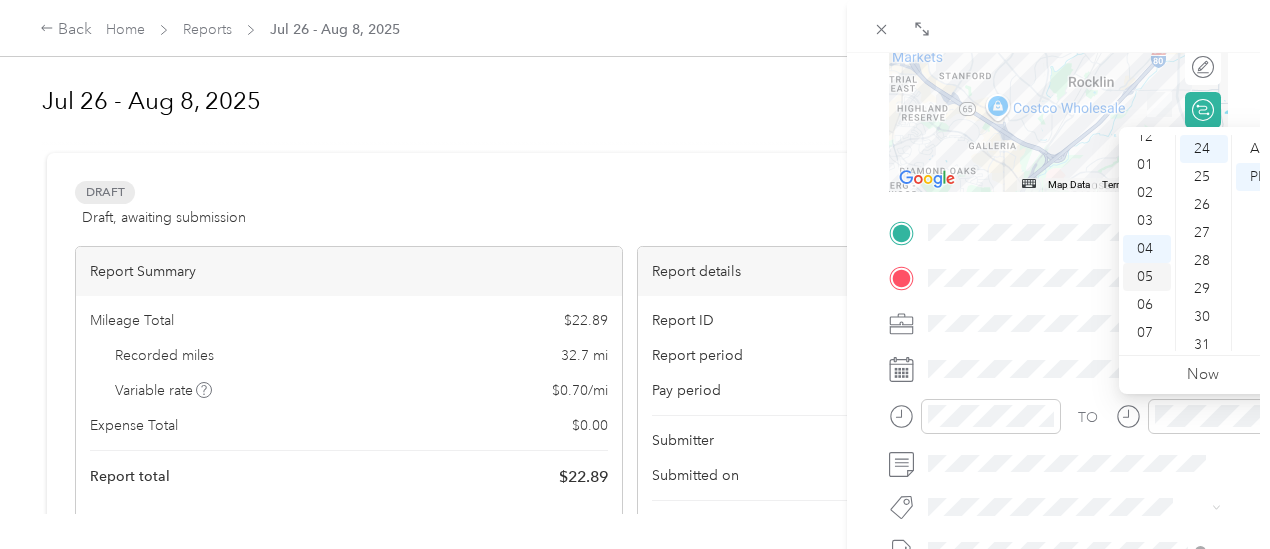 drag, startPoint x: 1139, startPoint y: 218, endPoint x: 1154, endPoint y: 220, distance: 15.132746 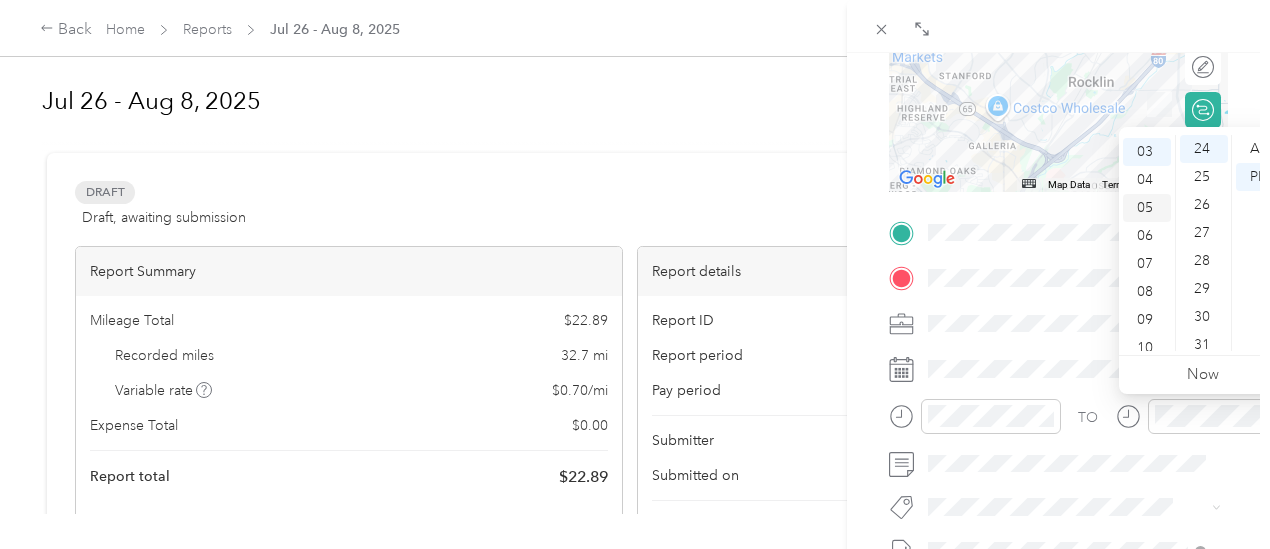 scroll, scrollTop: 84, scrollLeft: 0, axis: vertical 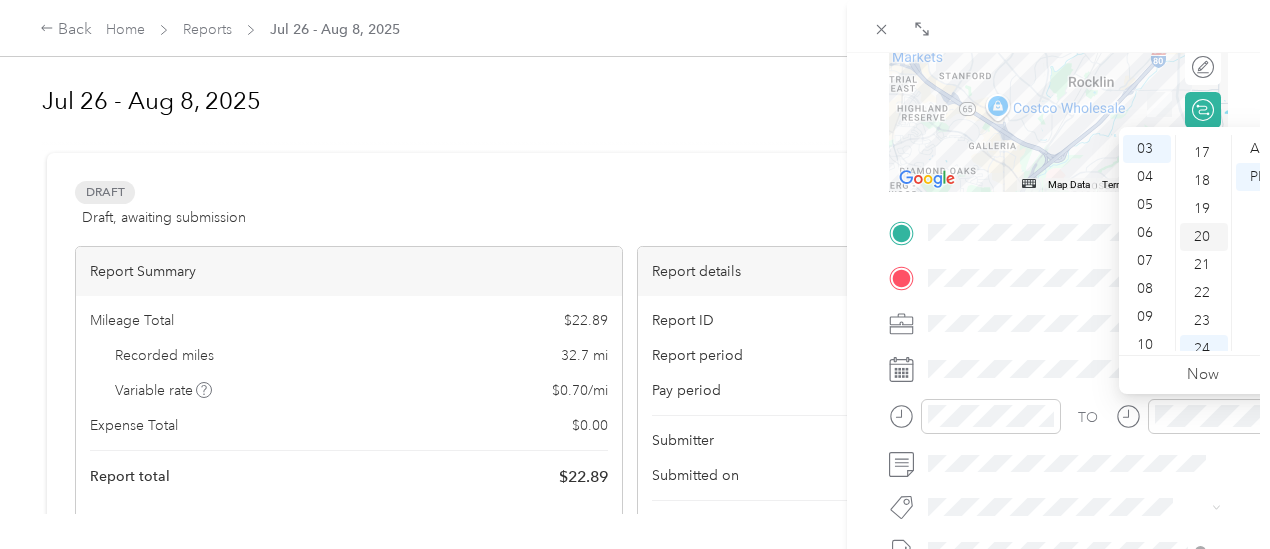 click on "20" at bounding box center [1204, 237] 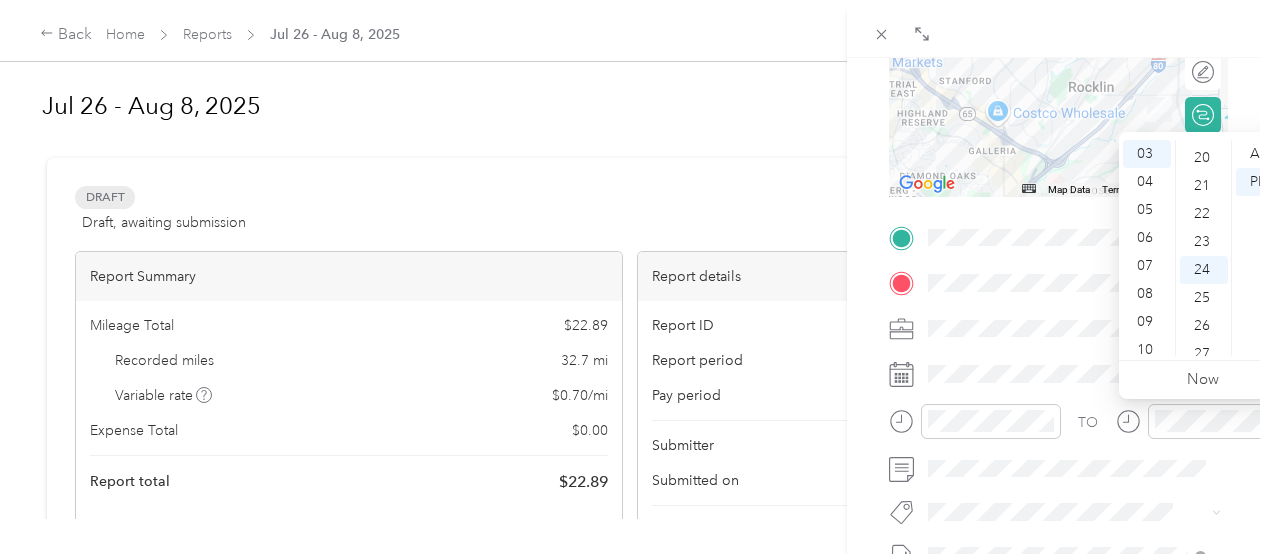 scroll, scrollTop: 560, scrollLeft: 0, axis: vertical 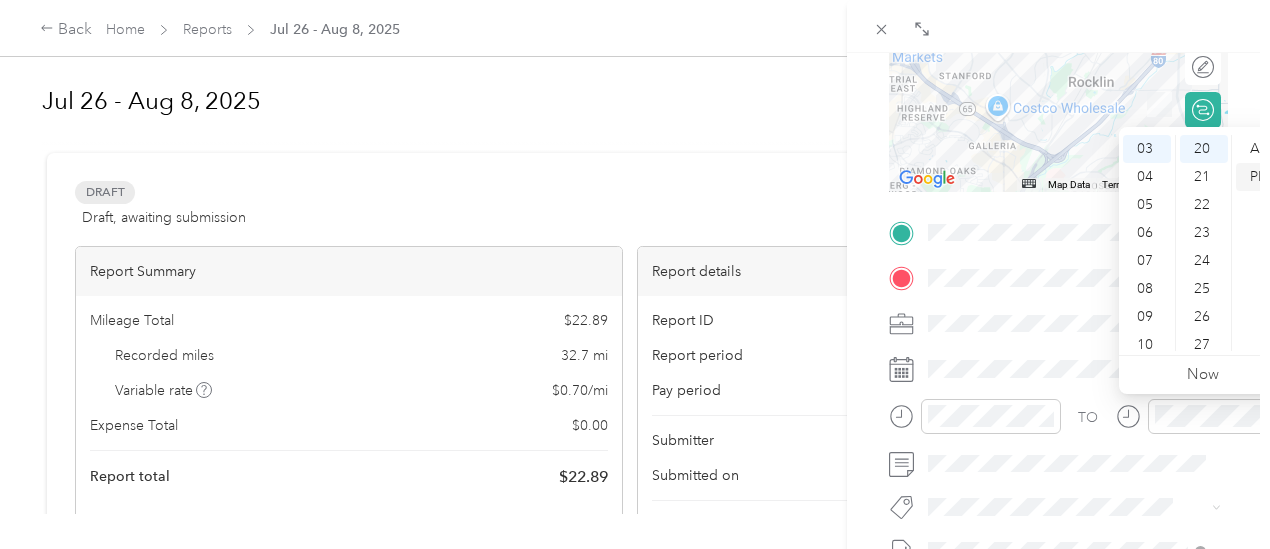 click on "PM" at bounding box center (1260, 177) 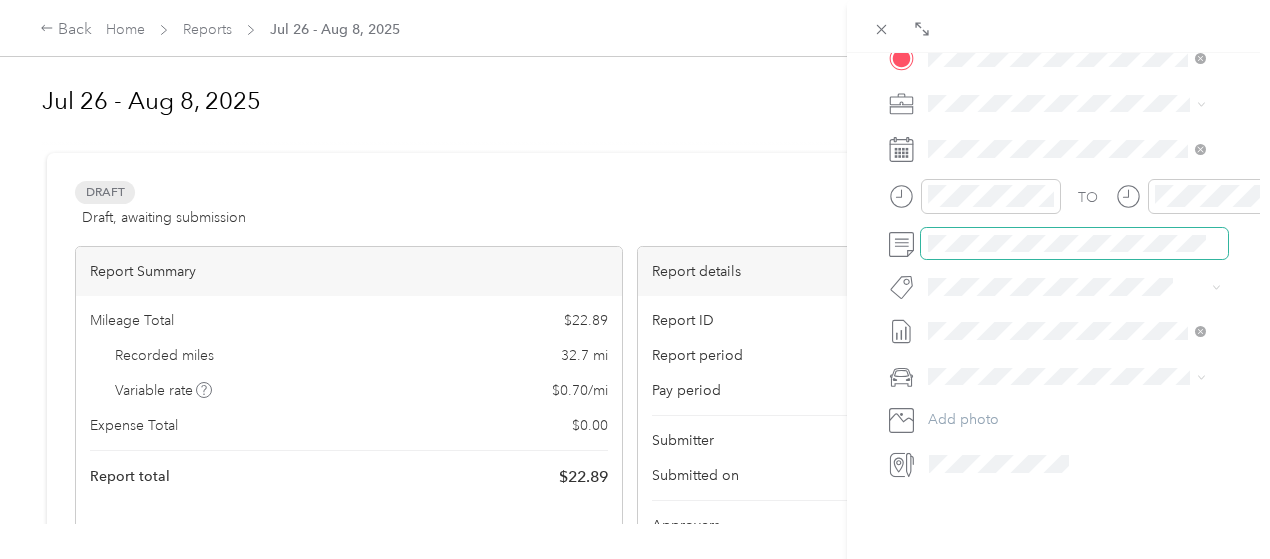 scroll, scrollTop: 537, scrollLeft: 0, axis: vertical 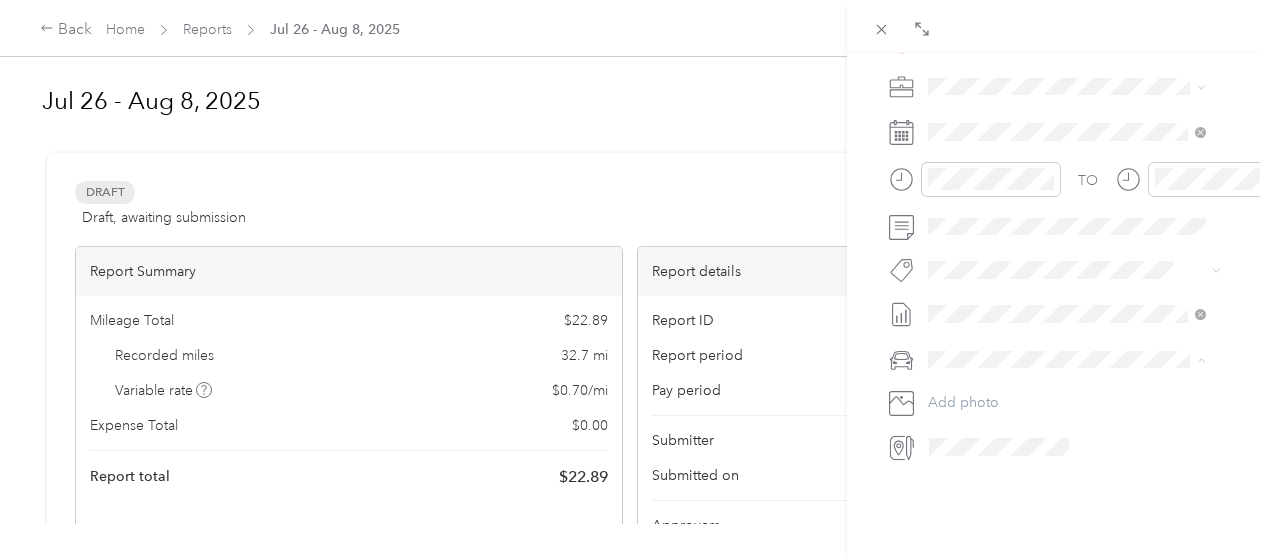 click on "Chrysler pt cruiser" at bounding box center [1067, 394] 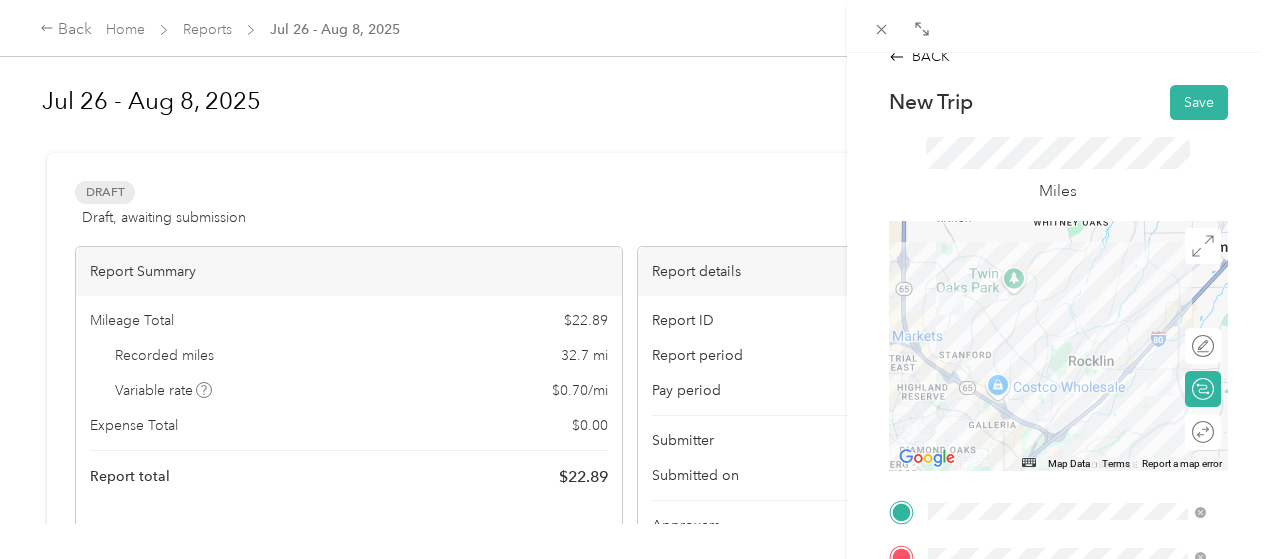scroll, scrollTop: 10, scrollLeft: 0, axis: vertical 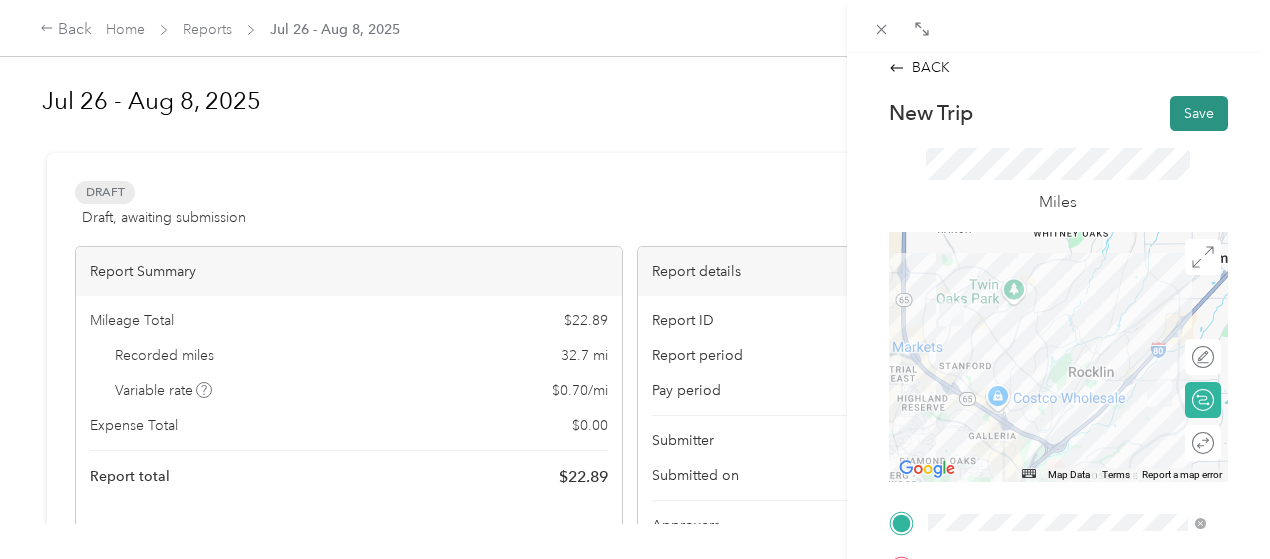 click on "Save" at bounding box center (1199, 113) 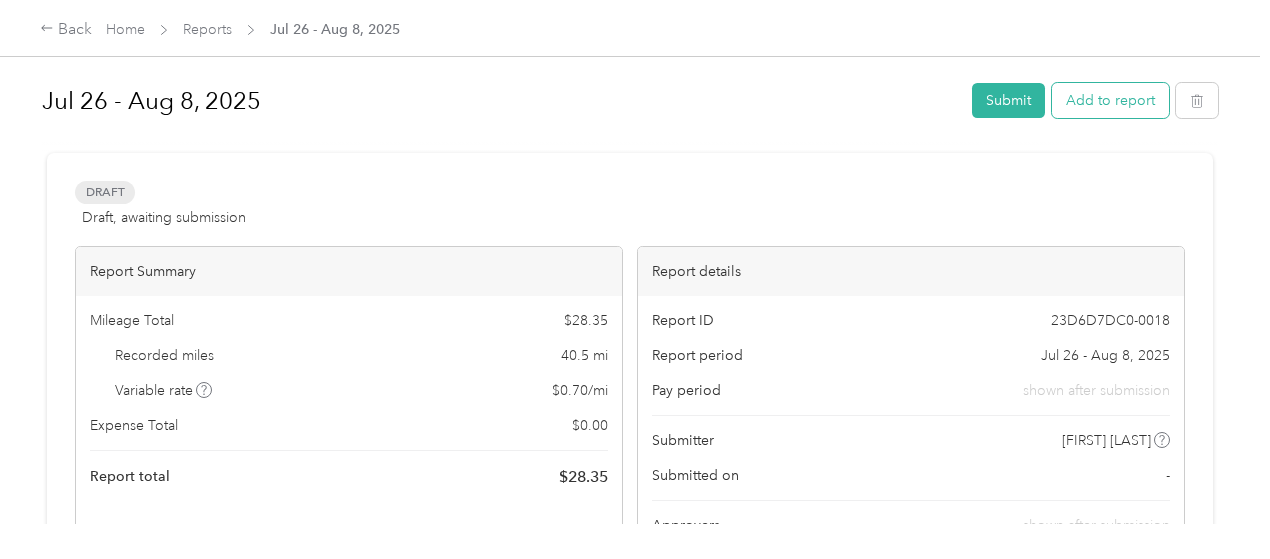 click on "Add to report" at bounding box center [1110, 100] 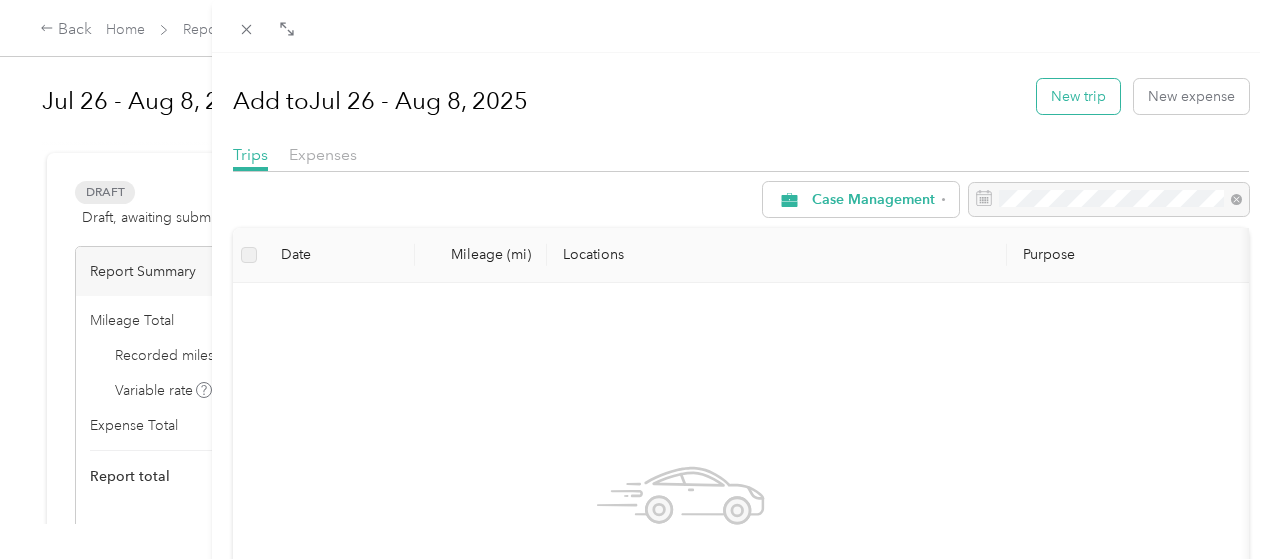 click on "New trip" at bounding box center [1078, 96] 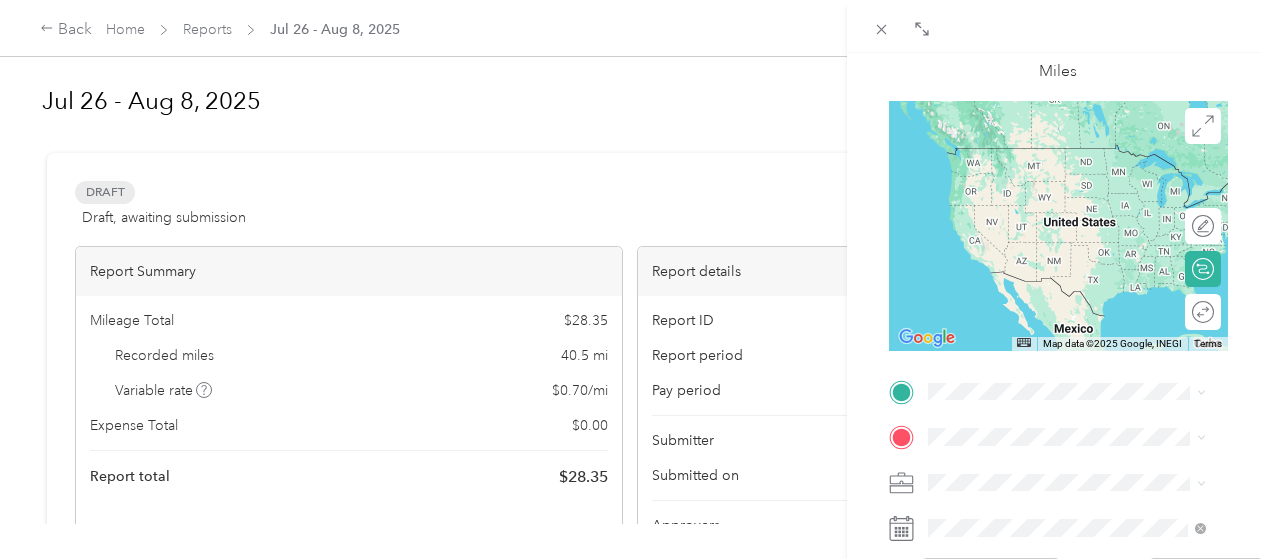 scroll, scrollTop: 200, scrollLeft: 0, axis: vertical 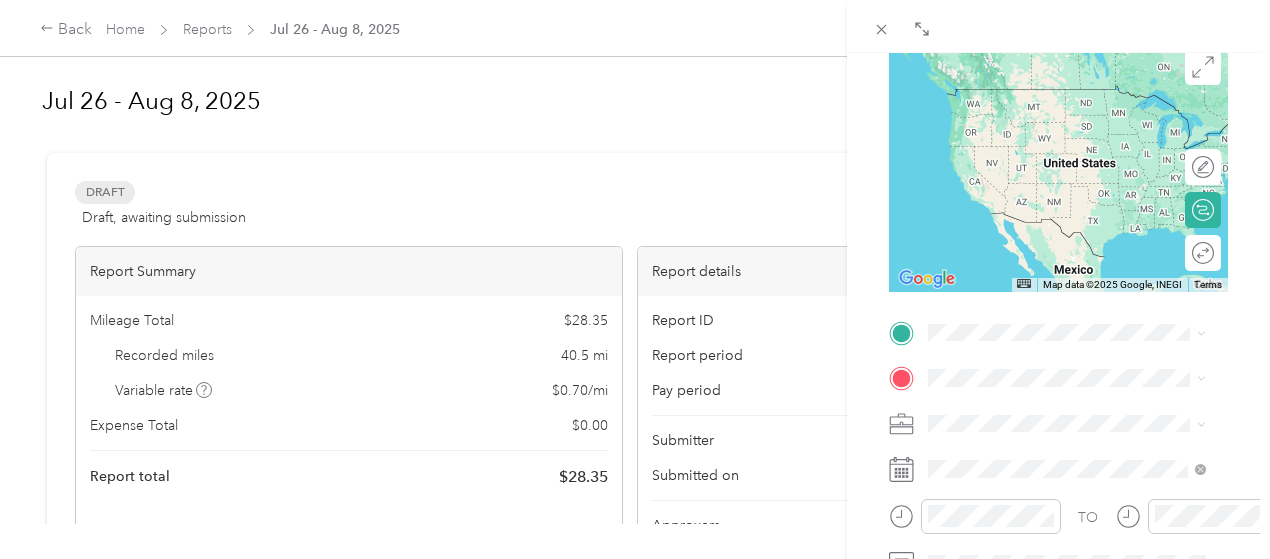 click on "TEAM [LOCATION] [NUMBER] [STREET], [POSTAL_CODE], [CITY], [STATE], [COUNTRY]" at bounding box center [1082, 130] 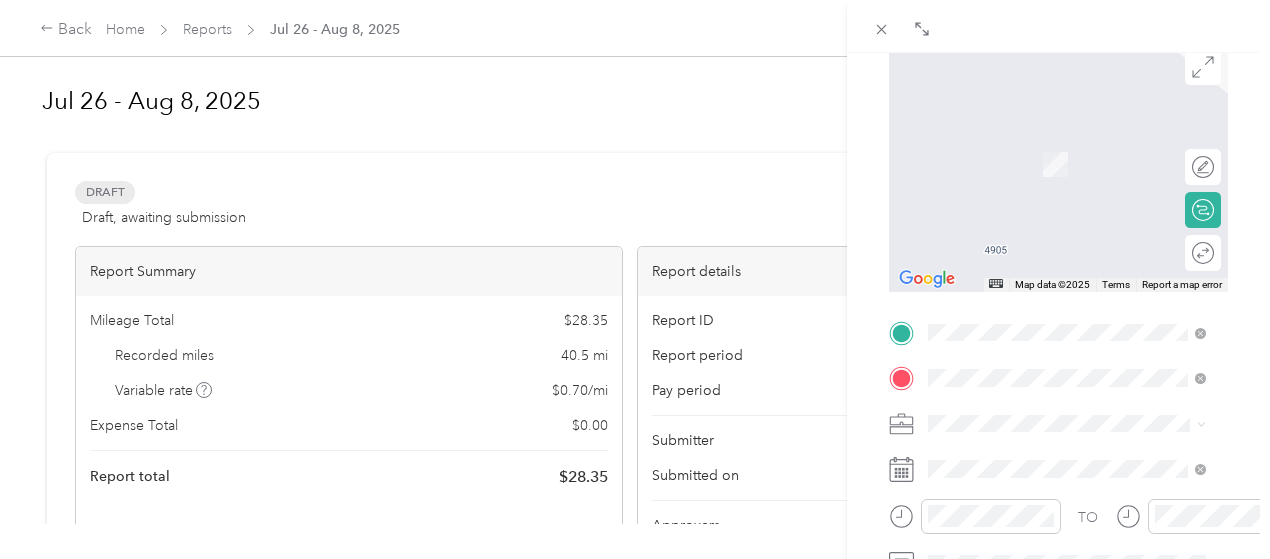 click on "[NUMBER] [STREET], [POSTAL_CODE], [CITY], [STATE], [COUNTRY]" at bounding box center [1072, 192] 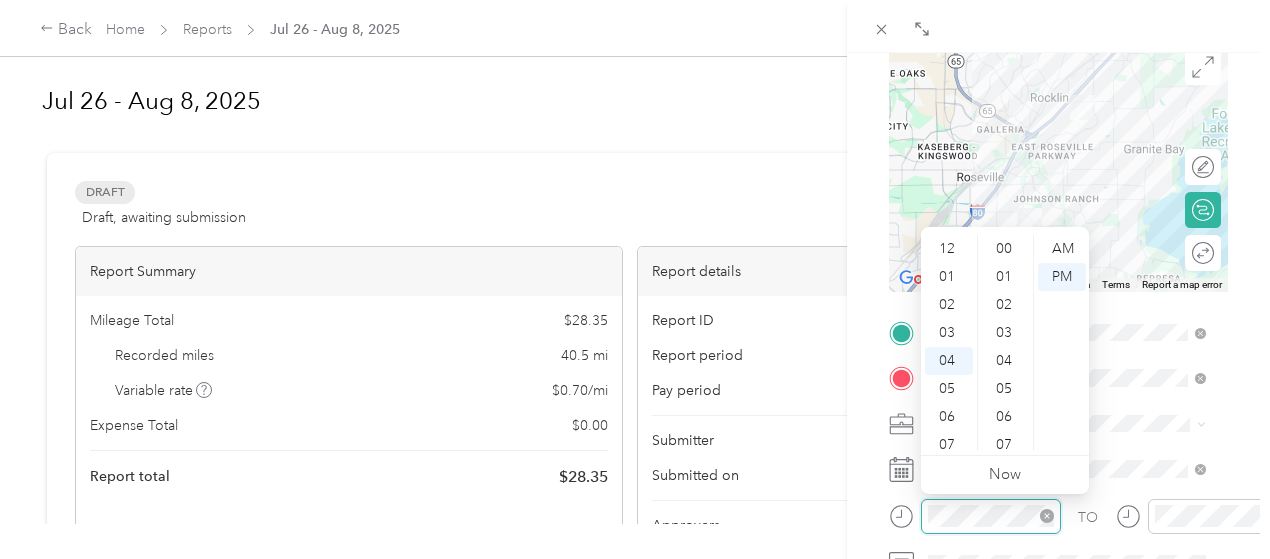 scroll, scrollTop: 112, scrollLeft: 0, axis: vertical 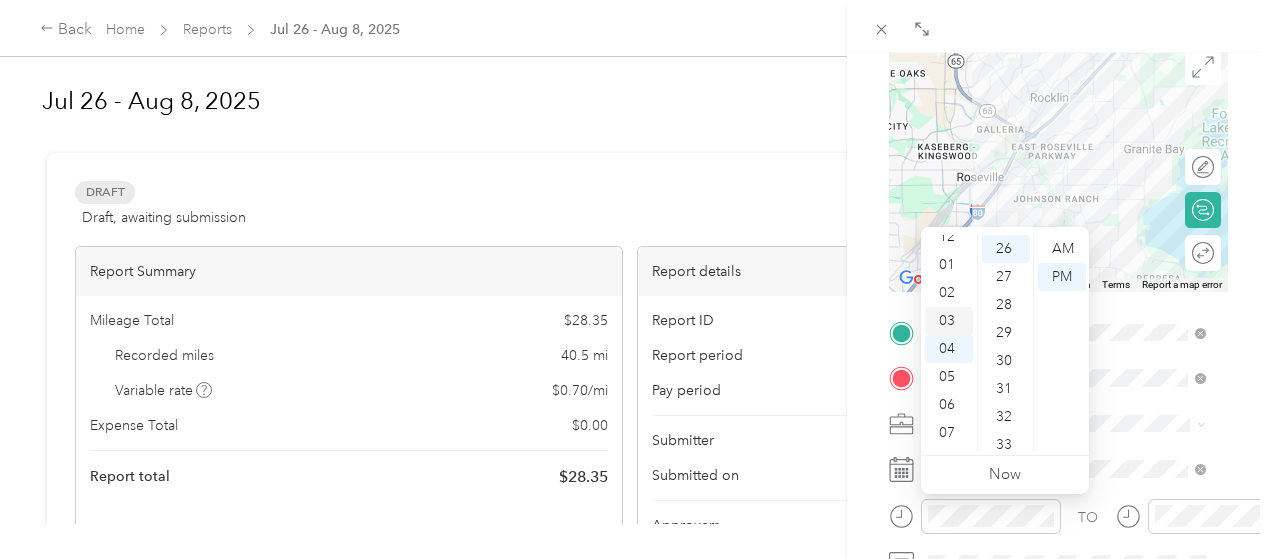 click on "03" at bounding box center [949, 321] 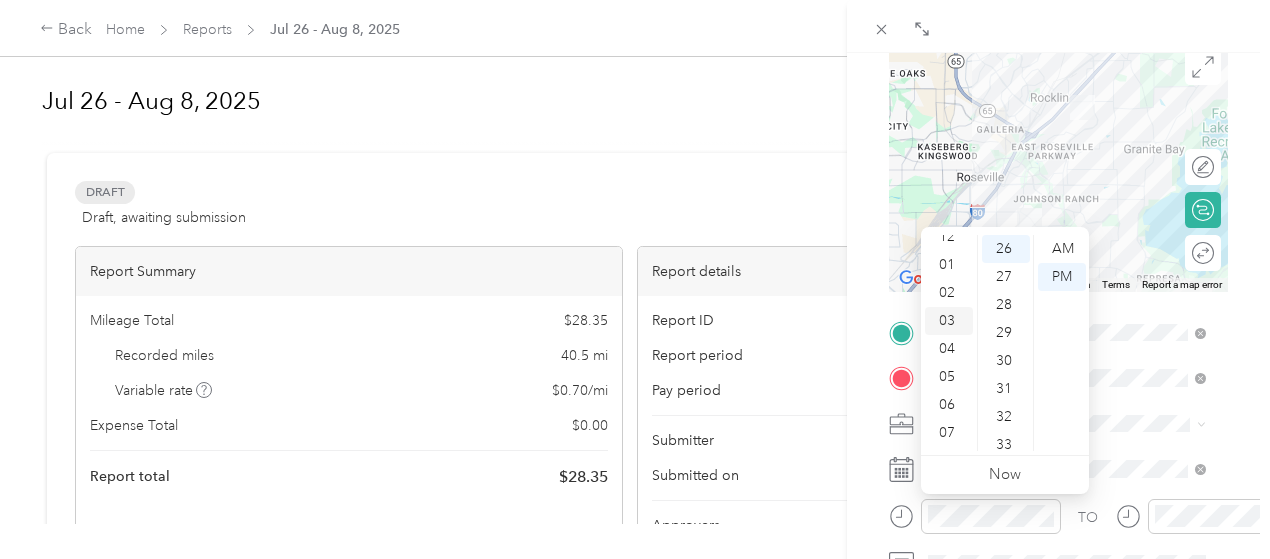 scroll, scrollTop: 84, scrollLeft: 0, axis: vertical 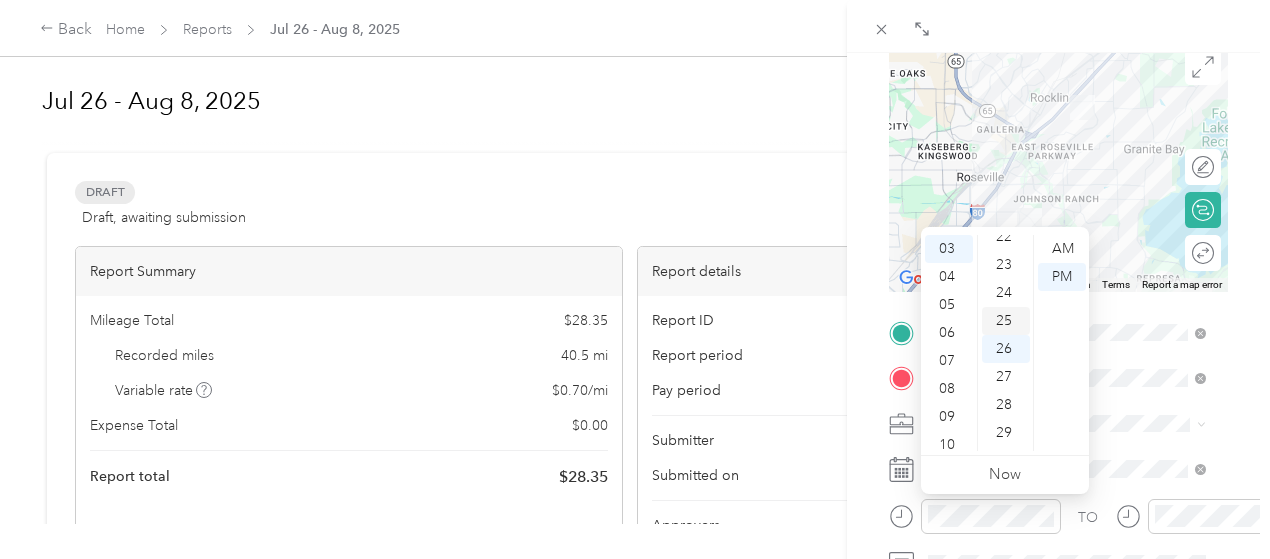 click on "25" at bounding box center (1006, 321) 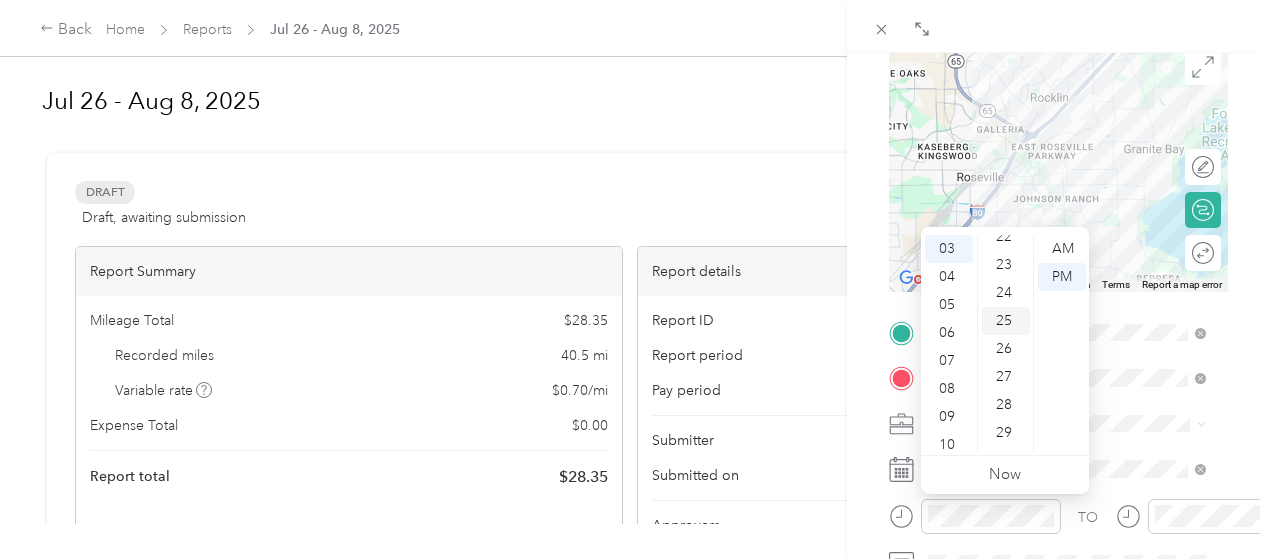 scroll, scrollTop: 700, scrollLeft: 0, axis: vertical 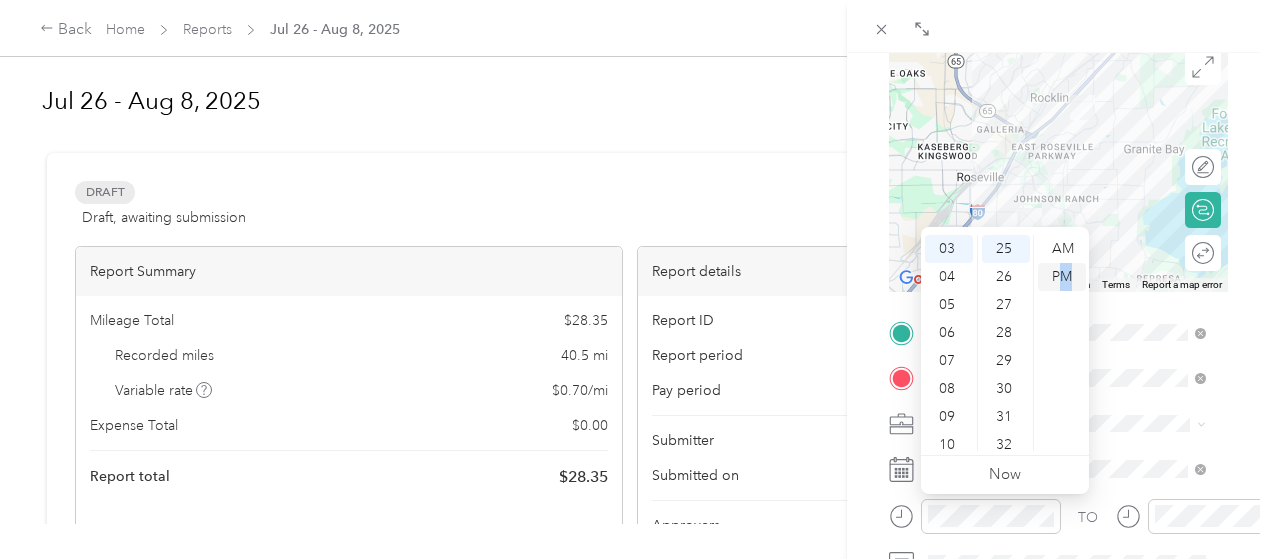 click on "PM" at bounding box center [1062, 277] 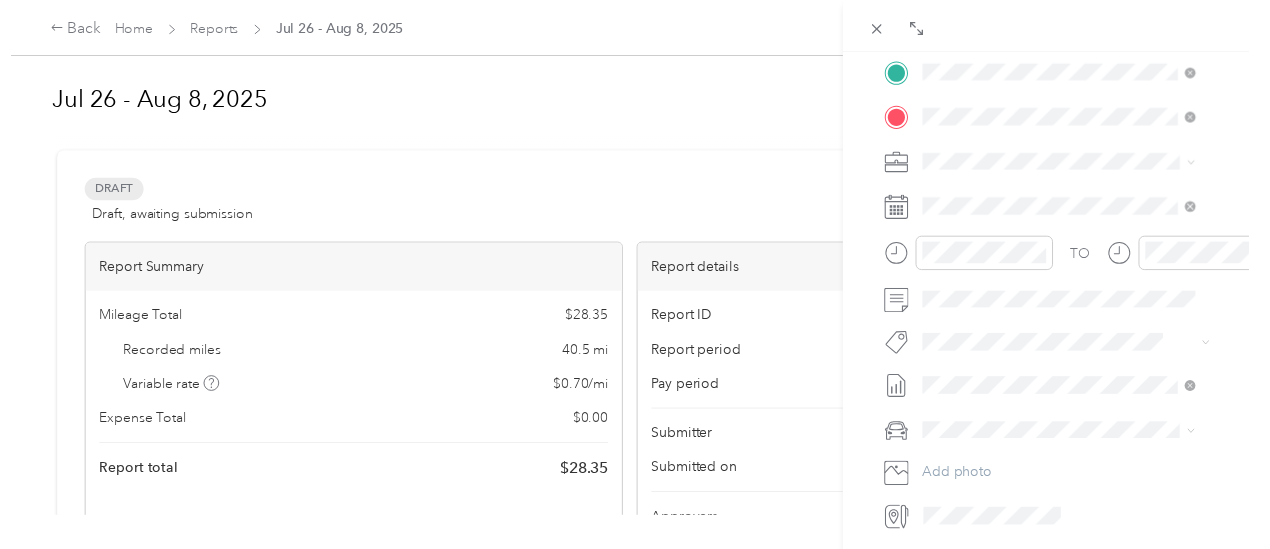 scroll, scrollTop: 460, scrollLeft: 0, axis: vertical 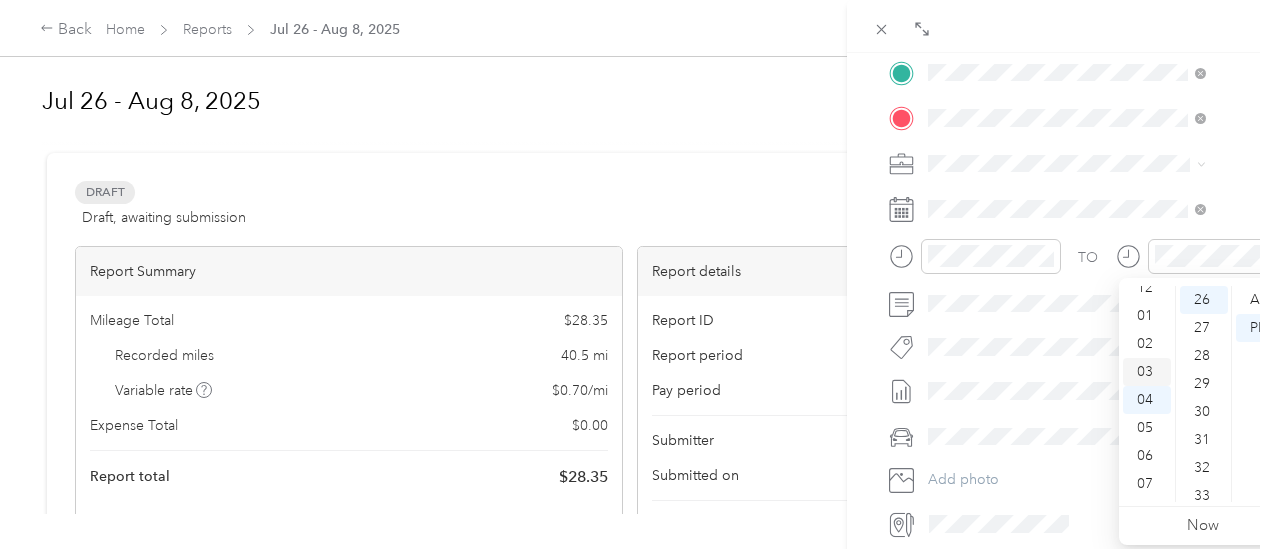 click on "03" at bounding box center (1147, 372) 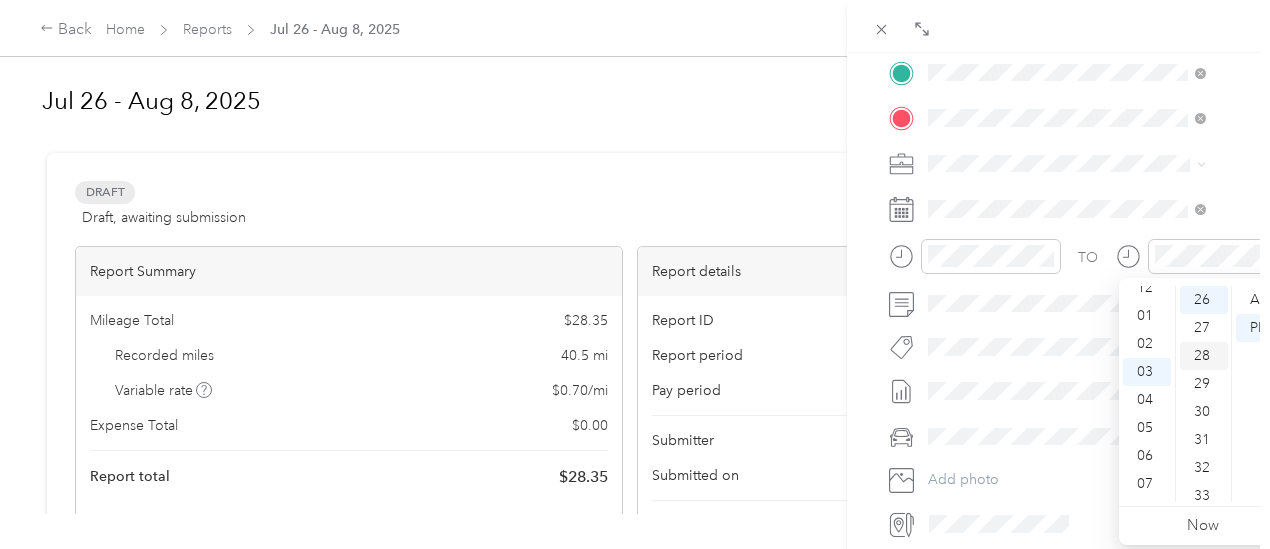 scroll, scrollTop: 84, scrollLeft: 0, axis: vertical 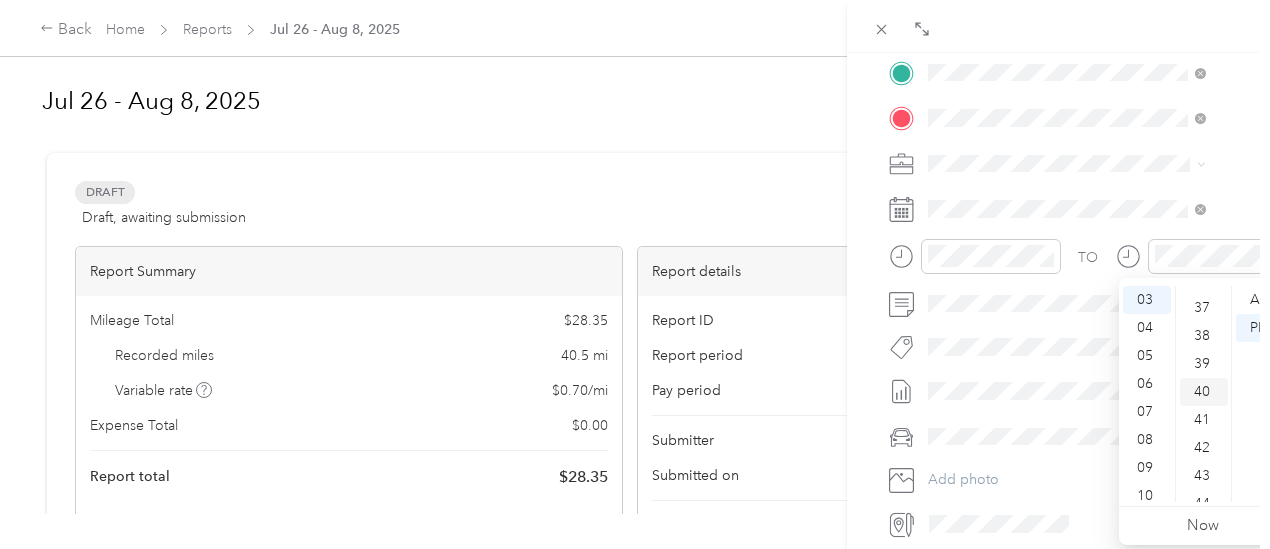 click on "40" at bounding box center (1204, 392) 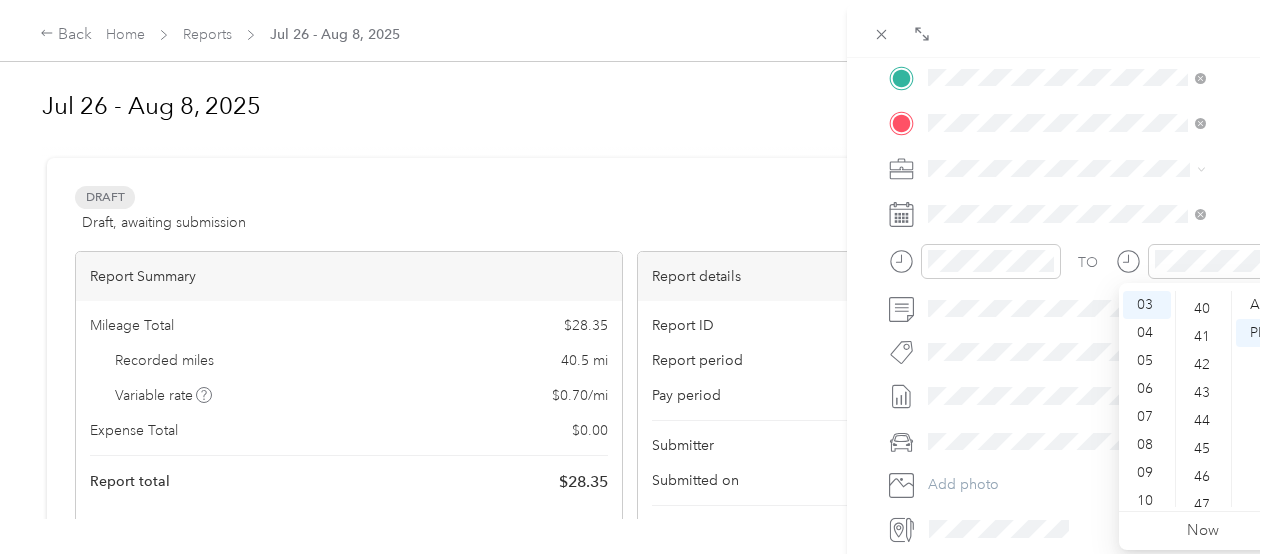 scroll, scrollTop: 1120, scrollLeft: 0, axis: vertical 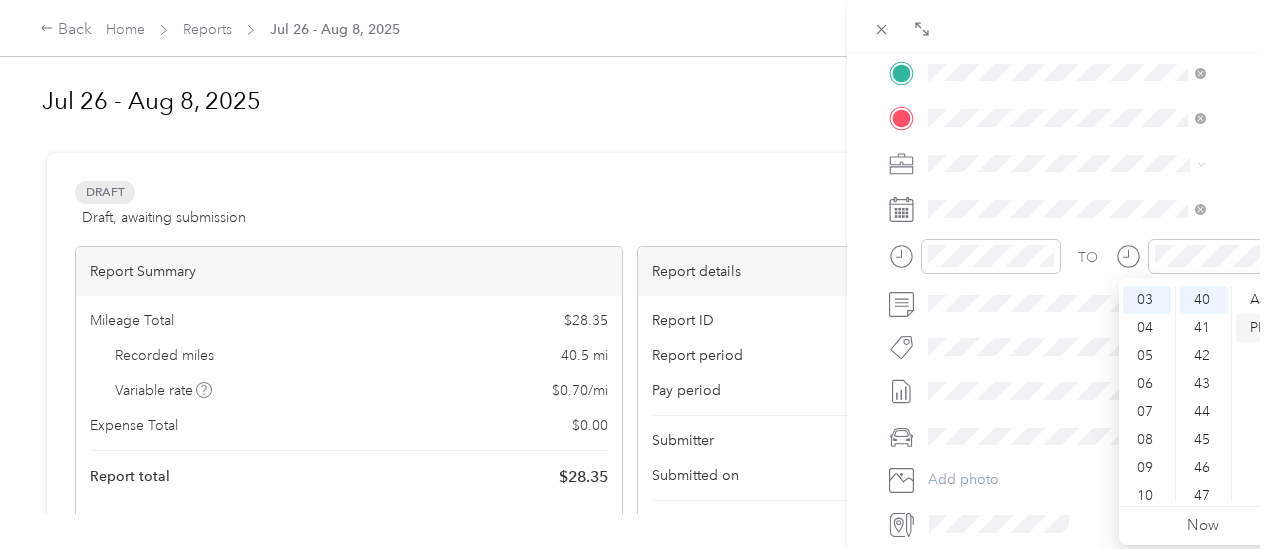 click on "PM" at bounding box center (1260, 328) 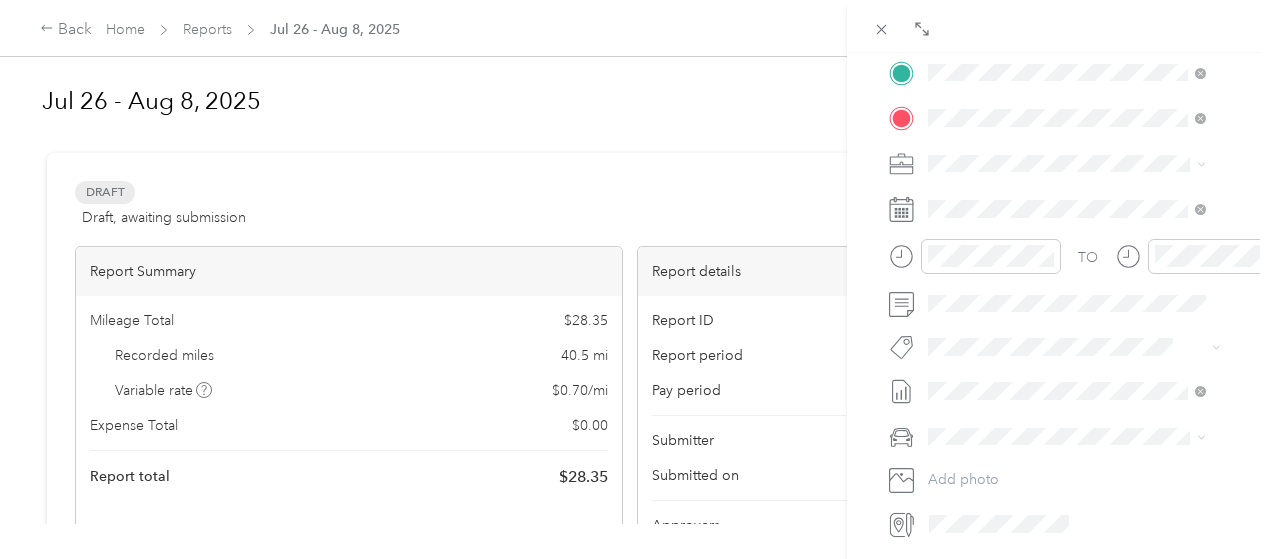 click on "Chrysler pt cruiser" at bounding box center (1067, 464) 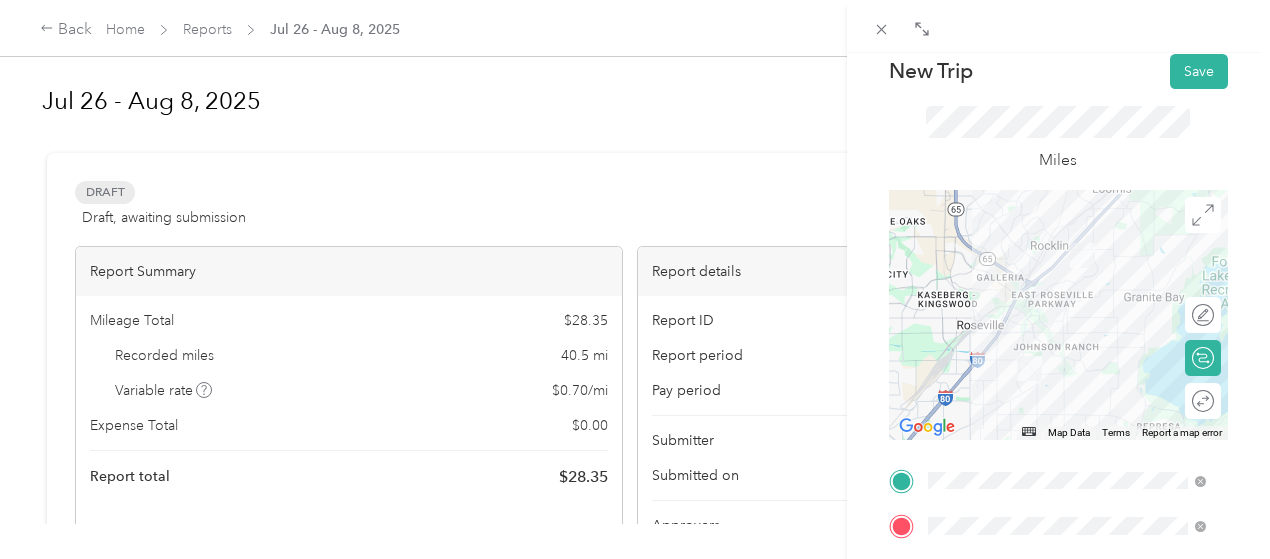 scroll, scrollTop: 0, scrollLeft: 0, axis: both 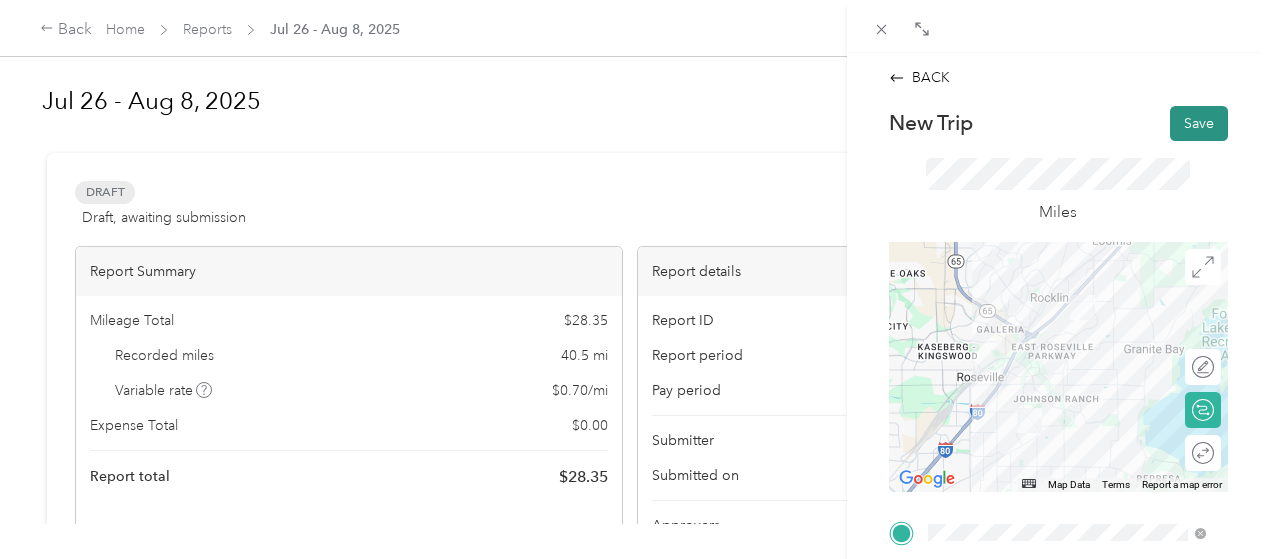 click on "Save" at bounding box center (1199, 123) 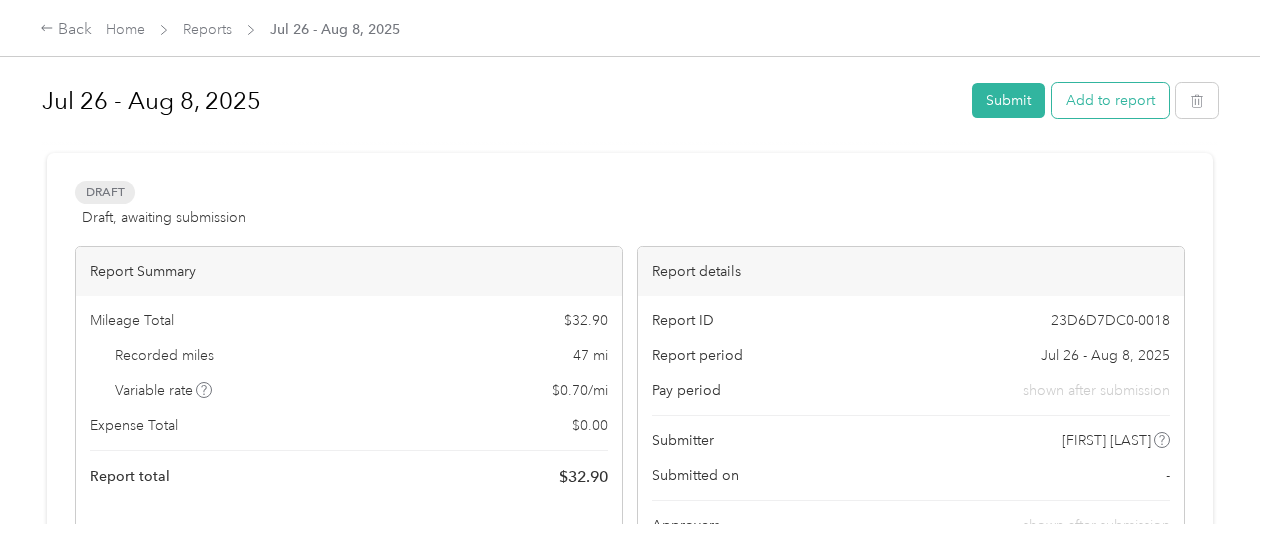 click on "Add to report" at bounding box center [1110, 100] 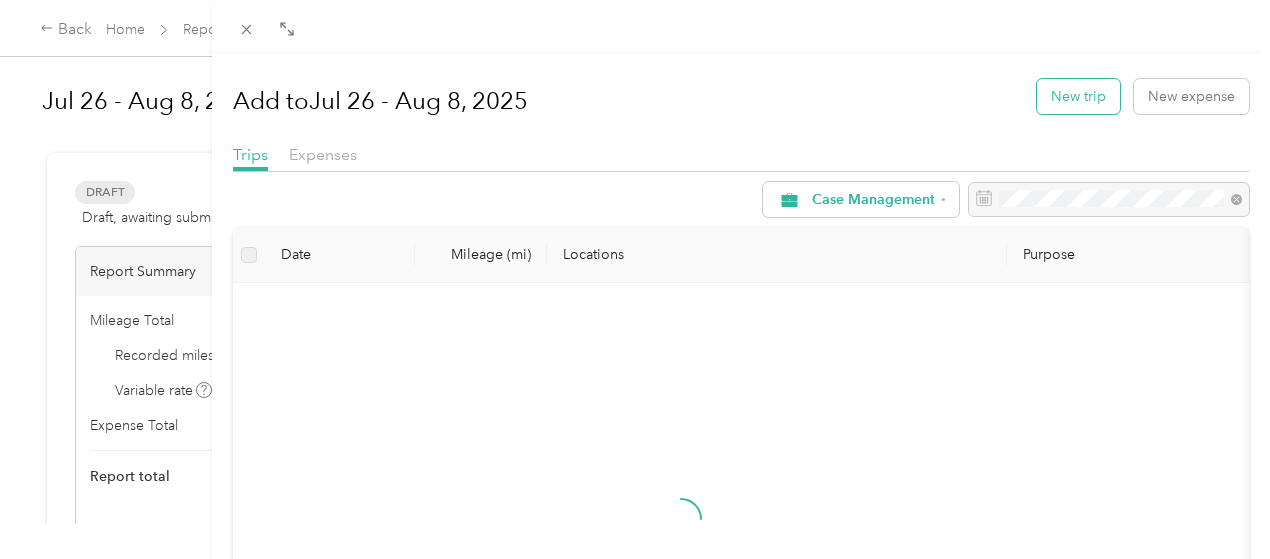 click on "New trip" at bounding box center (1078, 96) 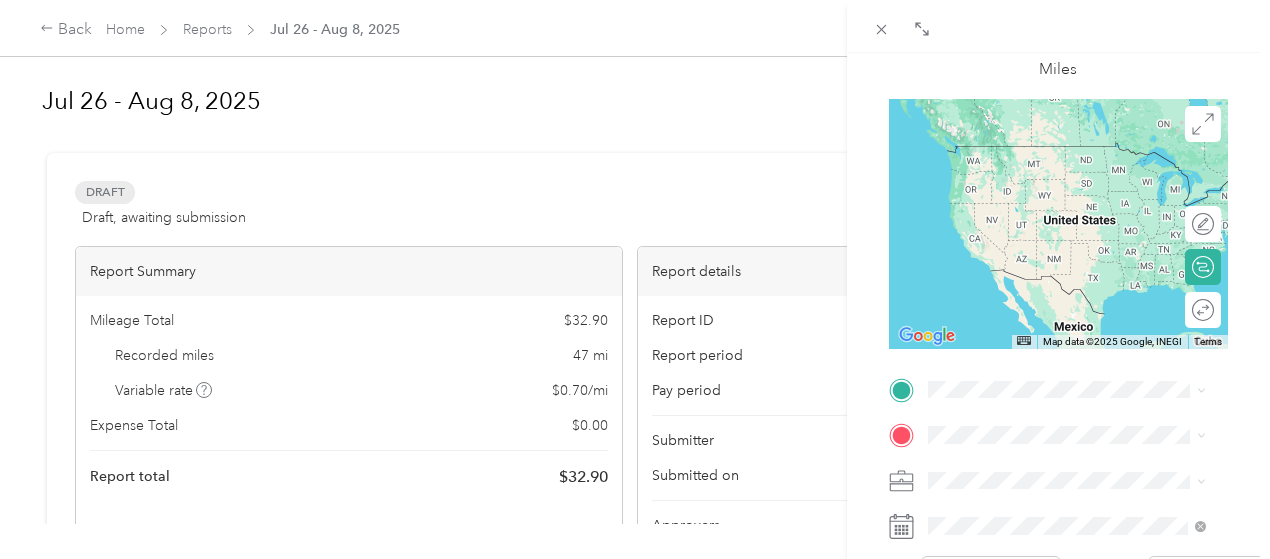 scroll, scrollTop: 300, scrollLeft: 0, axis: vertical 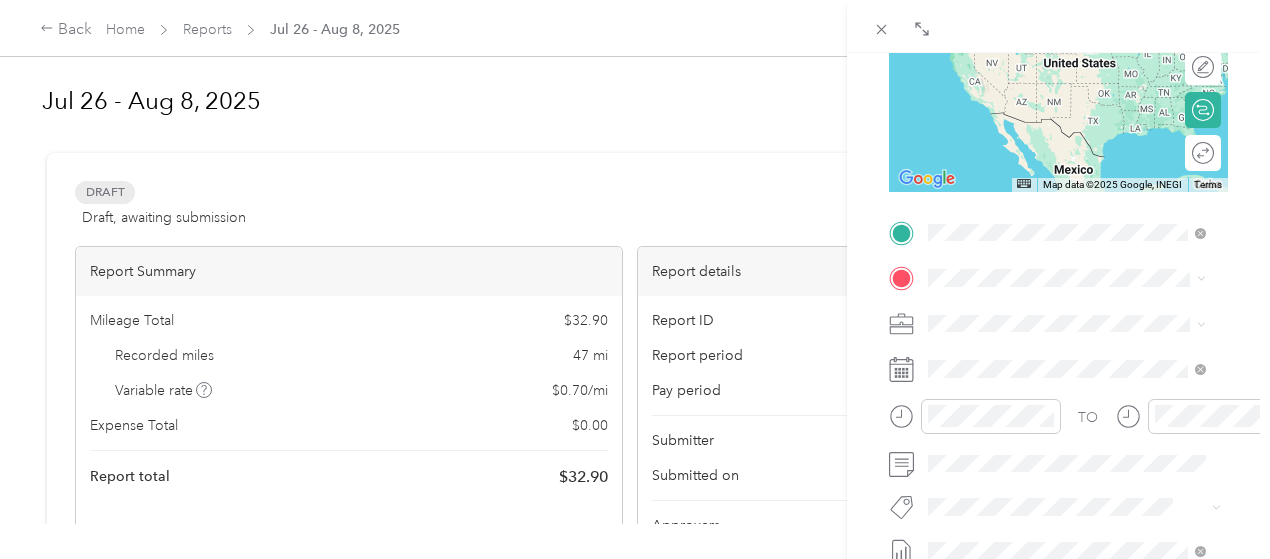 click on "TEAM [LOCATION] [NUMBER] [STREET], [POSTAL_CODE], [CITY], [STATE], [COUNTRY]" at bounding box center [1082, 348] 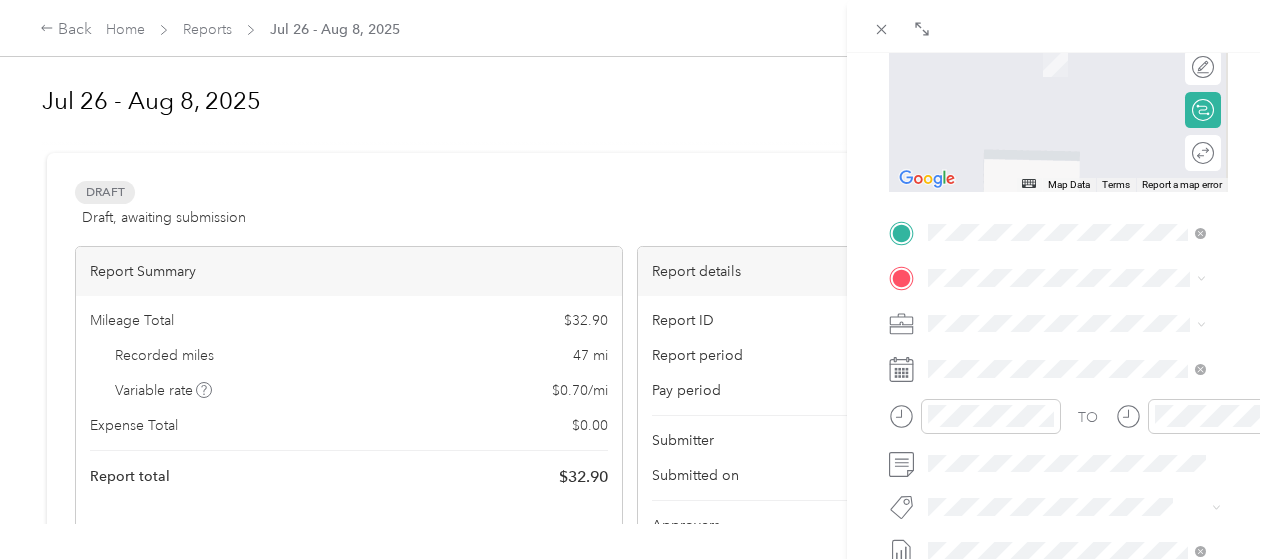 click on "TEAM [LOCATION] [NUMBER] [STREET], [POSTAL_CODE], [CITY], [STATE], [COUNTRY]" at bounding box center (1067, 624) 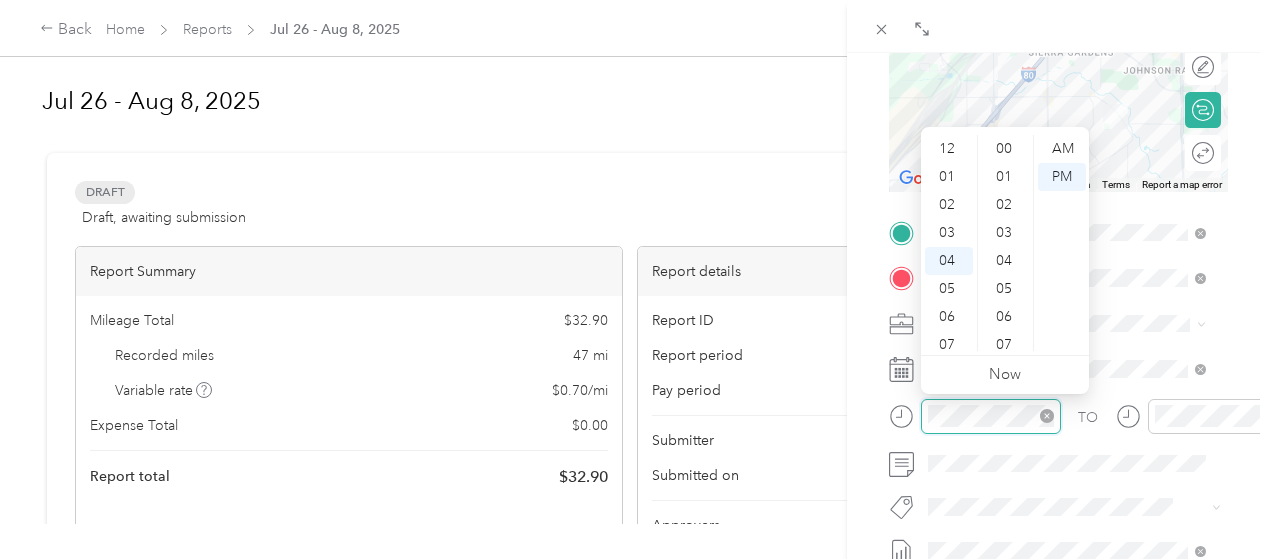 scroll, scrollTop: 112, scrollLeft: 0, axis: vertical 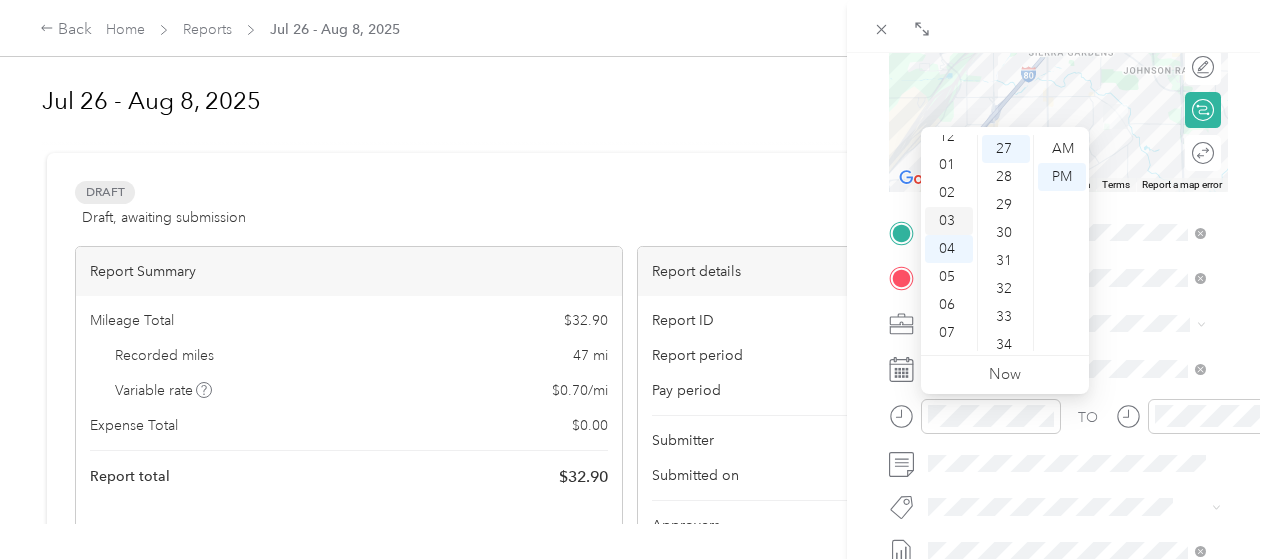 click on "03" at bounding box center [949, 221] 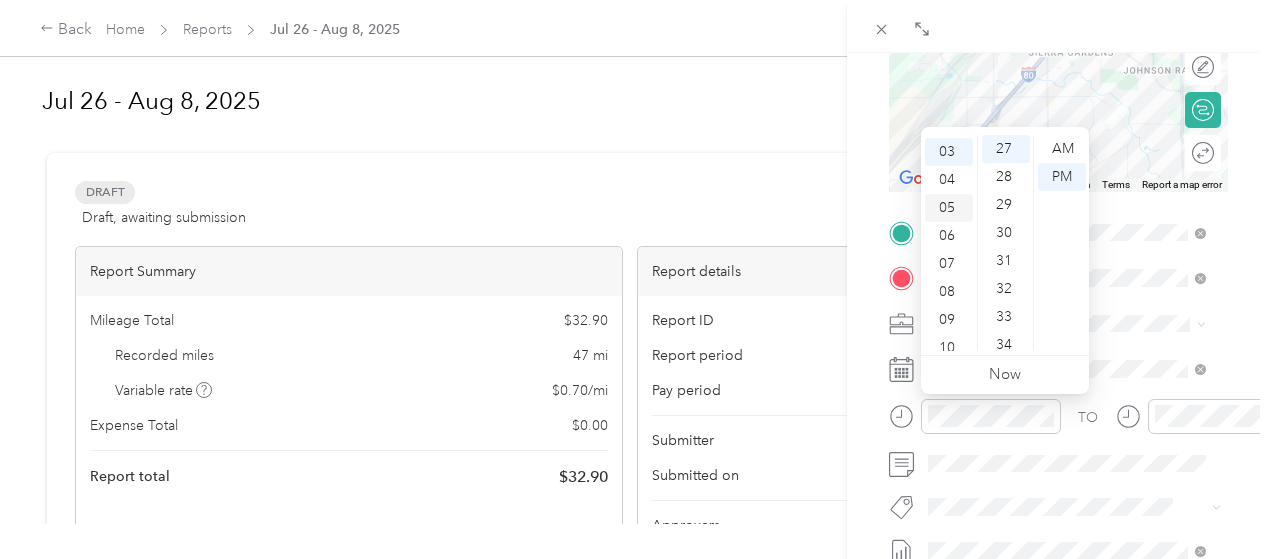 scroll, scrollTop: 84, scrollLeft: 0, axis: vertical 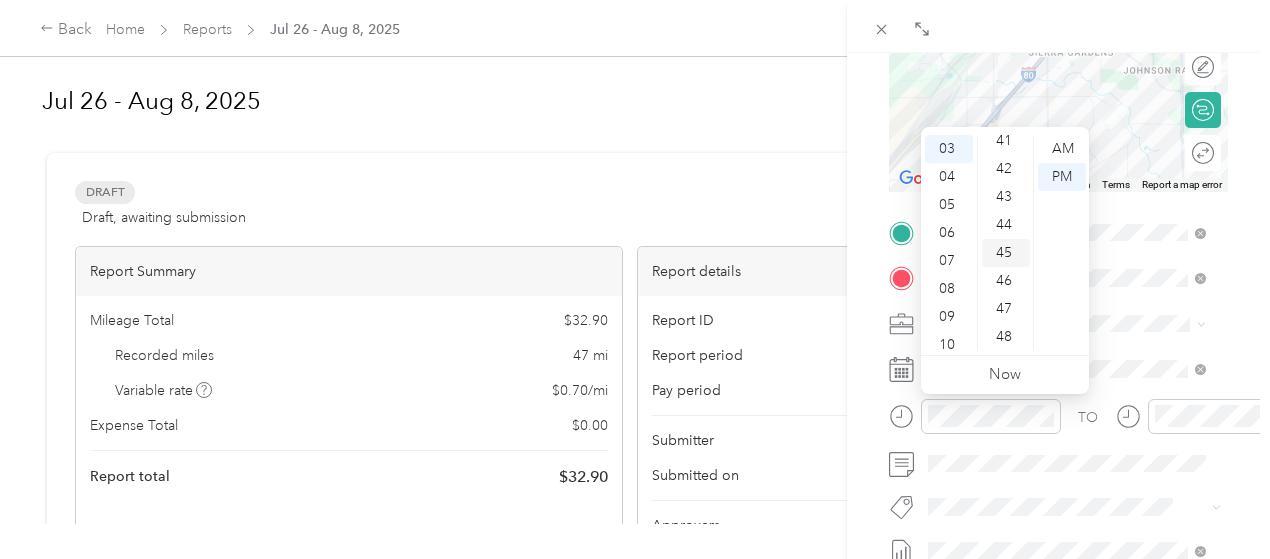 click on "45" at bounding box center (1006, 253) 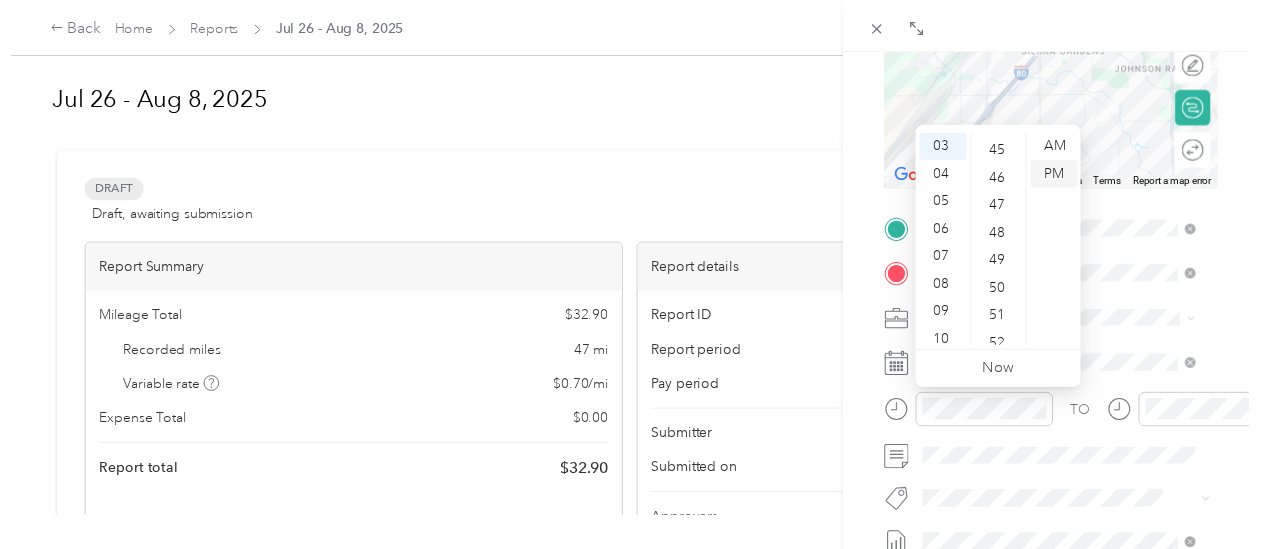 scroll, scrollTop: 1260, scrollLeft: 0, axis: vertical 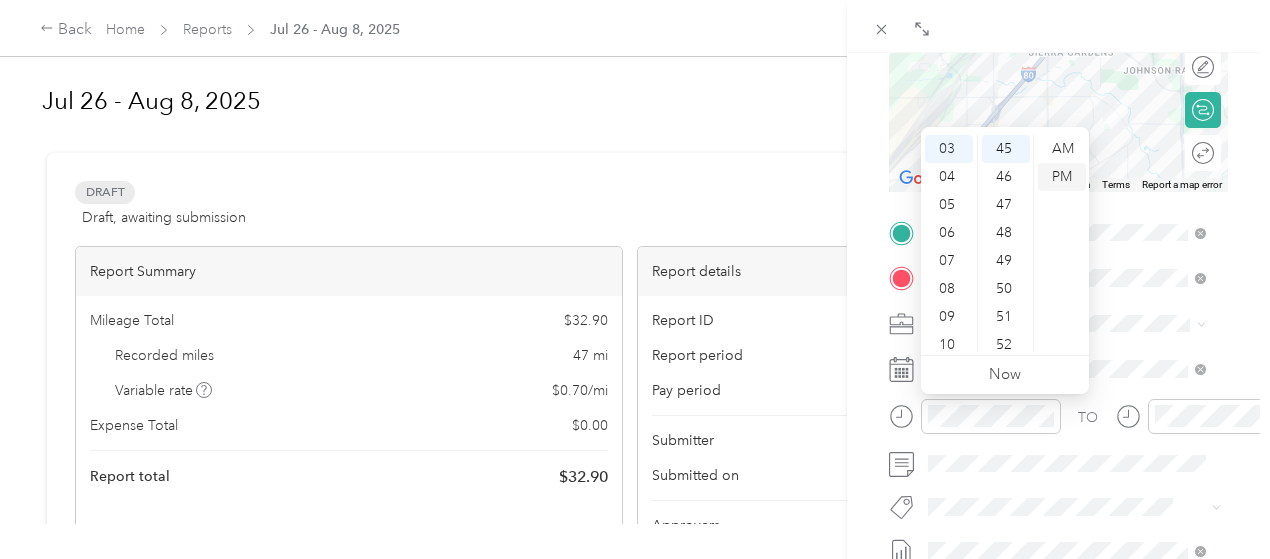 click on "PM" at bounding box center (1062, 177) 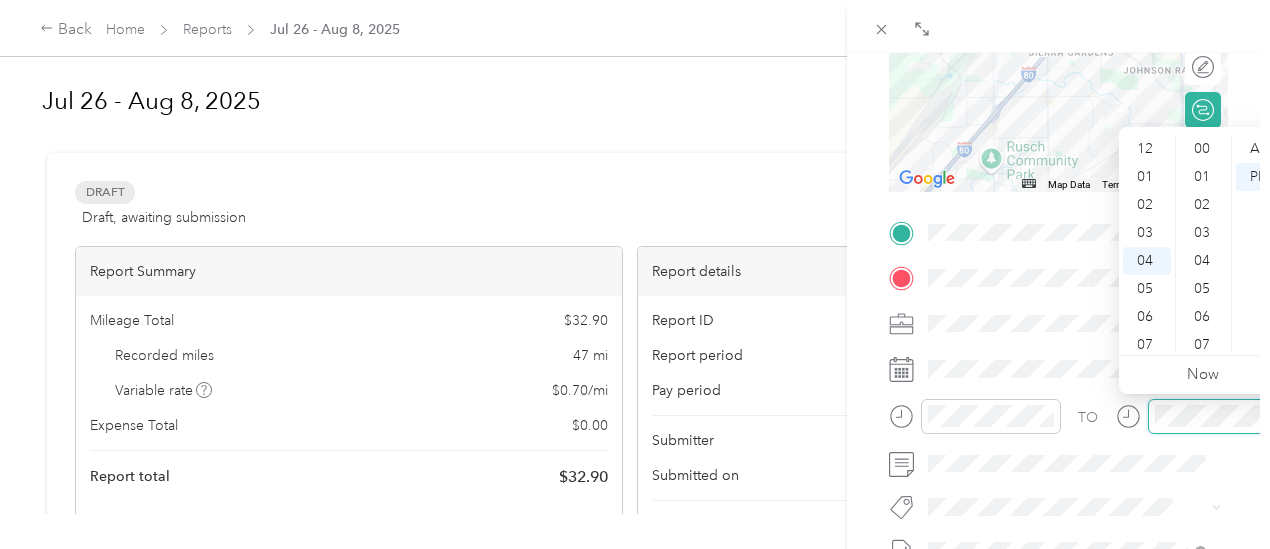 scroll, scrollTop: 112, scrollLeft: 0, axis: vertical 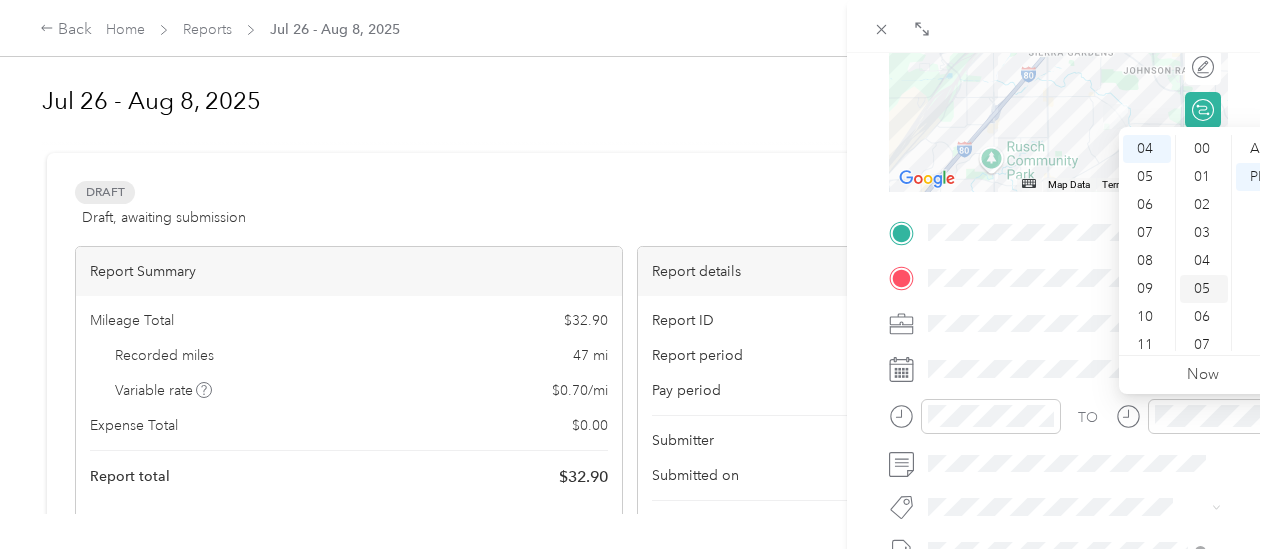 click on "05" at bounding box center (1204, 289) 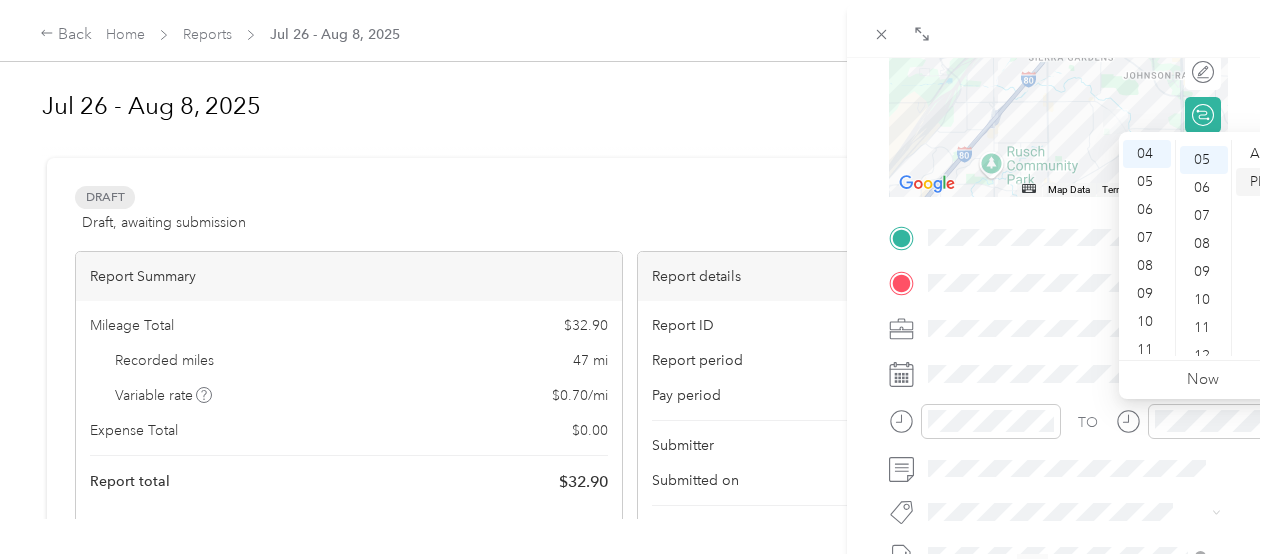 scroll, scrollTop: 140, scrollLeft: 0, axis: vertical 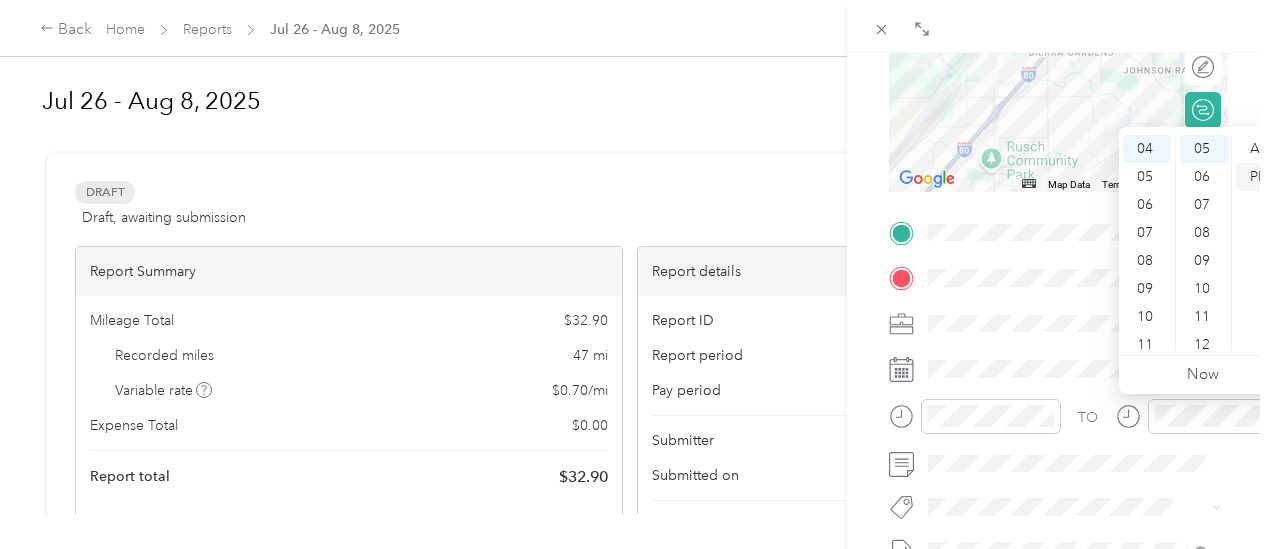 click on "PM" at bounding box center (1260, 177) 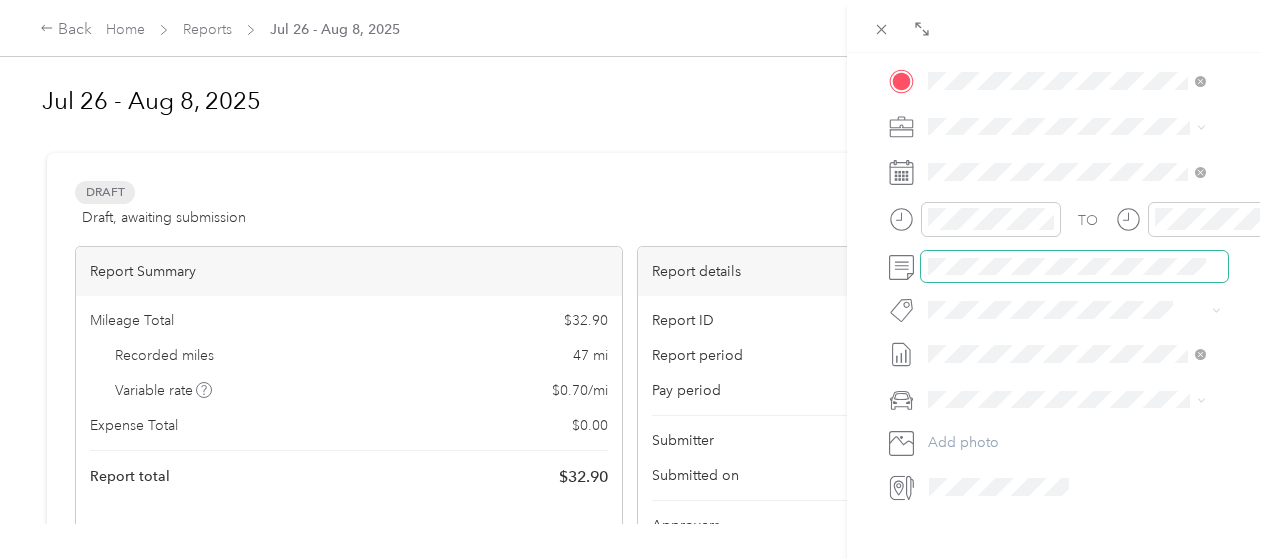 scroll, scrollTop: 518, scrollLeft: 0, axis: vertical 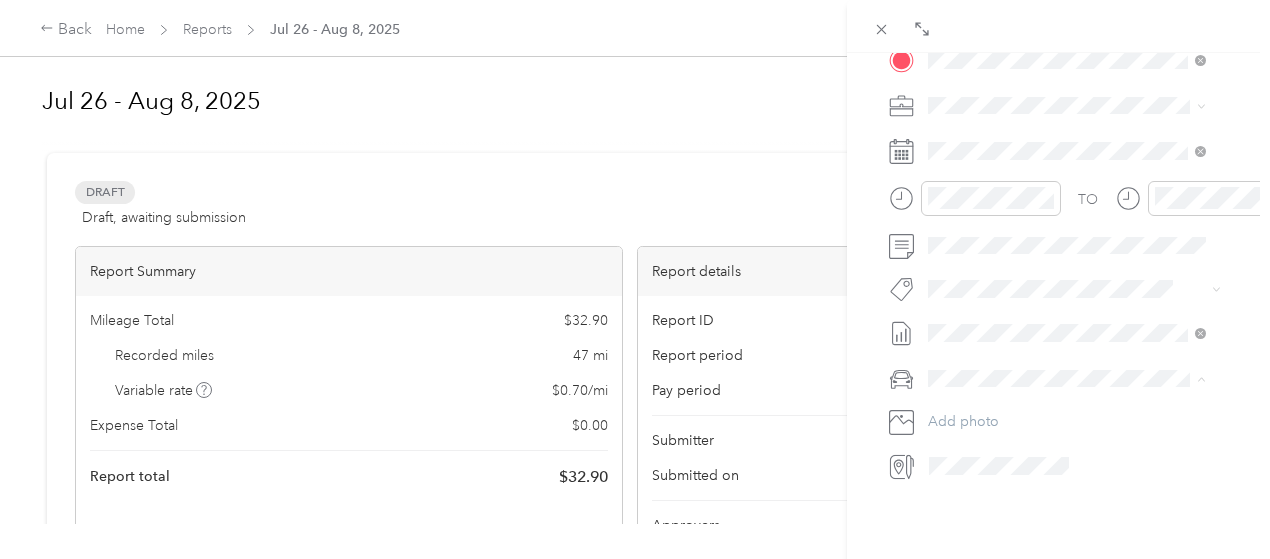 click on "Chrysler pt cruiser" at bounding box center (992, 413) 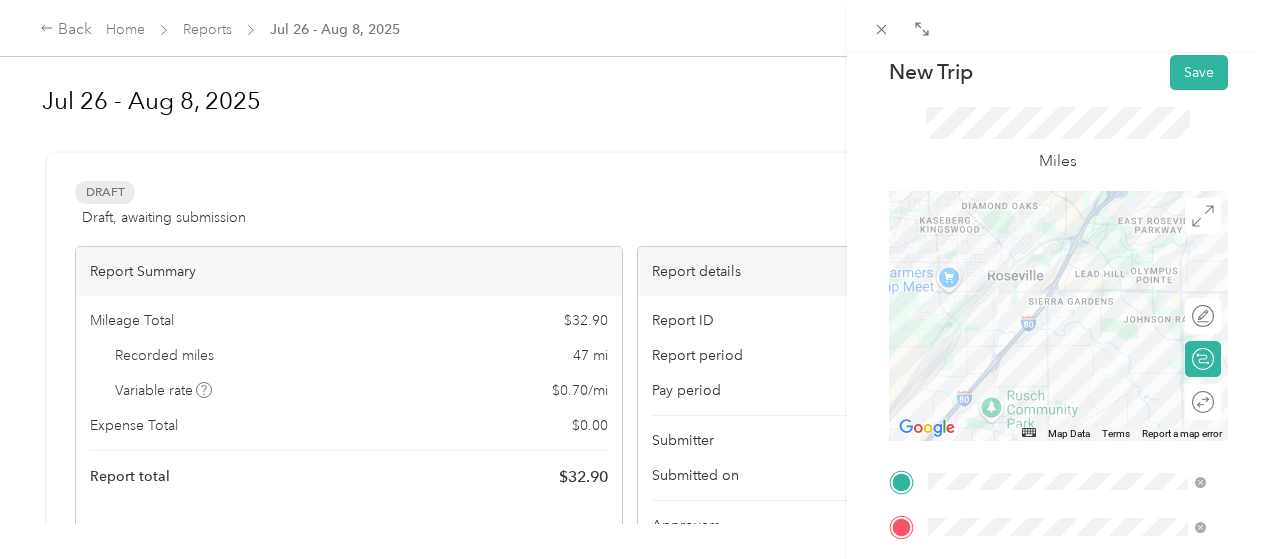 scroll, scrollTop: 0, scrollLeft: 0, axis: both 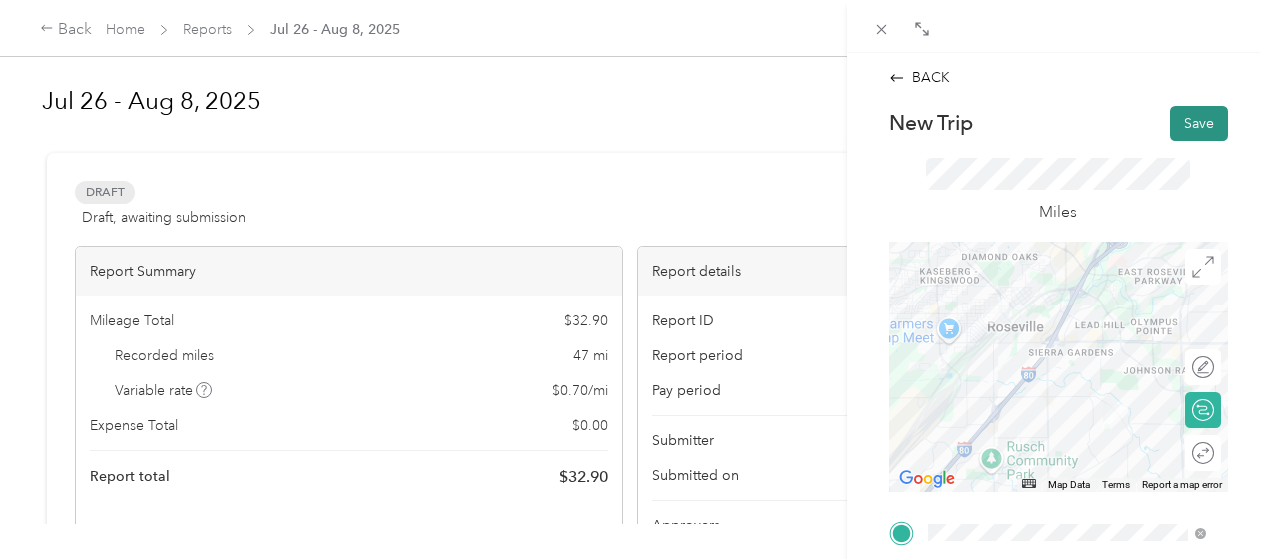 click on "Save" at bounding box center (1199, 123) 